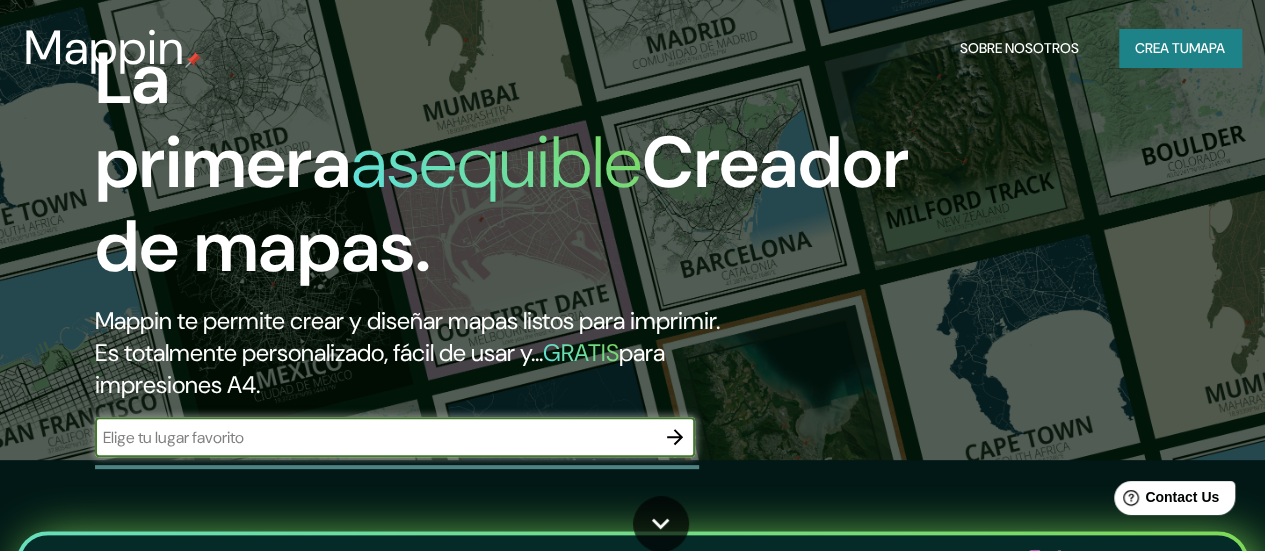scroll, scrollTop: 400, scrollLeft: 0, axis: vertical 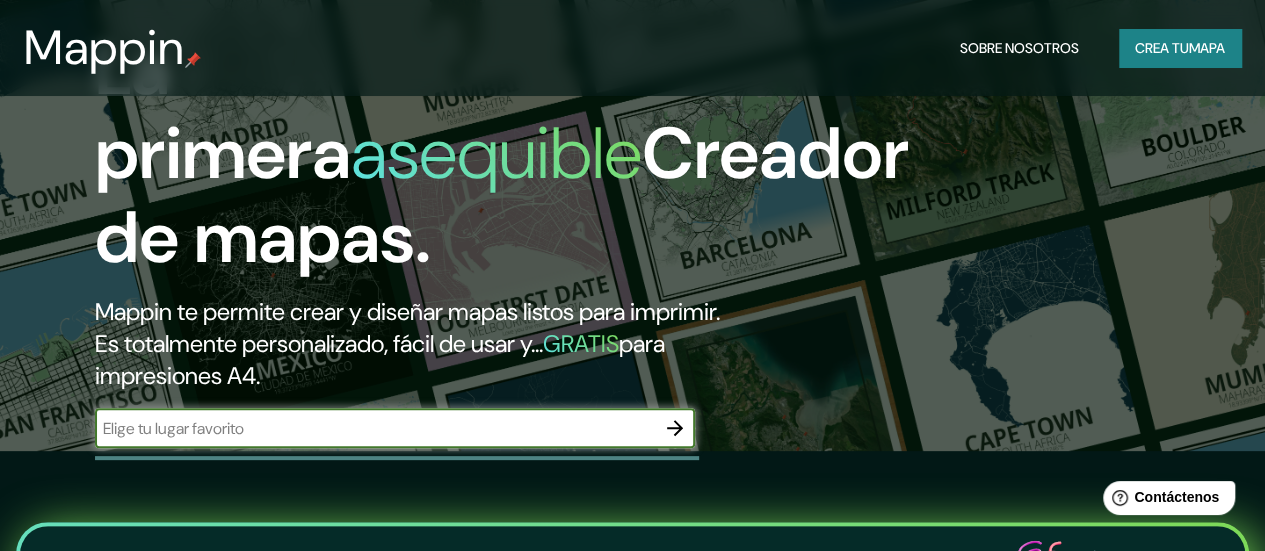 click at bounding box center (375, 428) 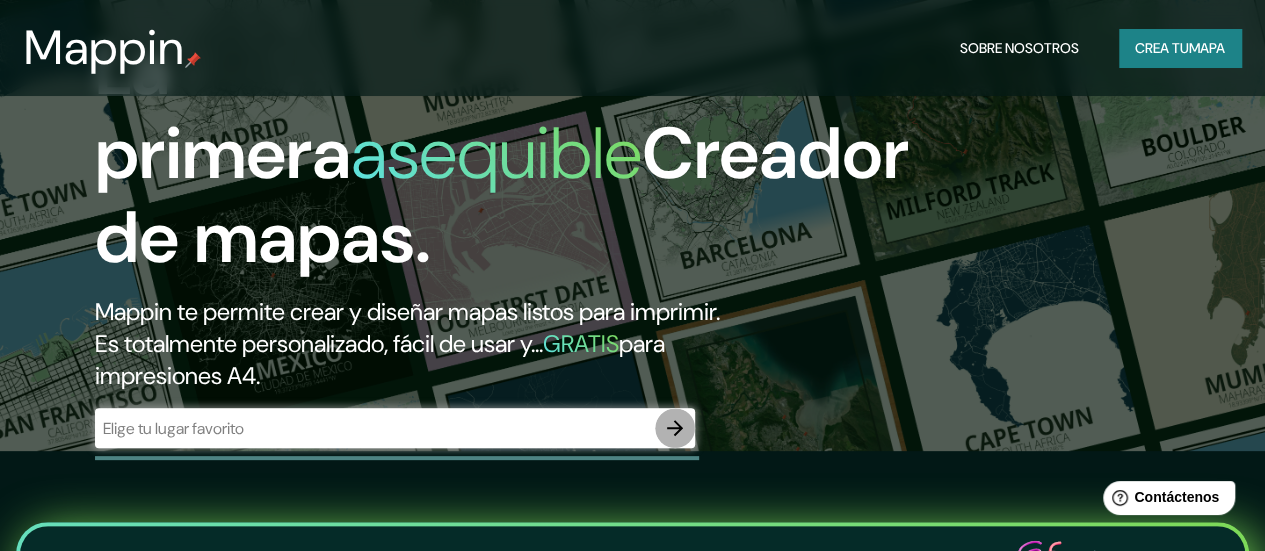 click at bounding box center (675, 428) 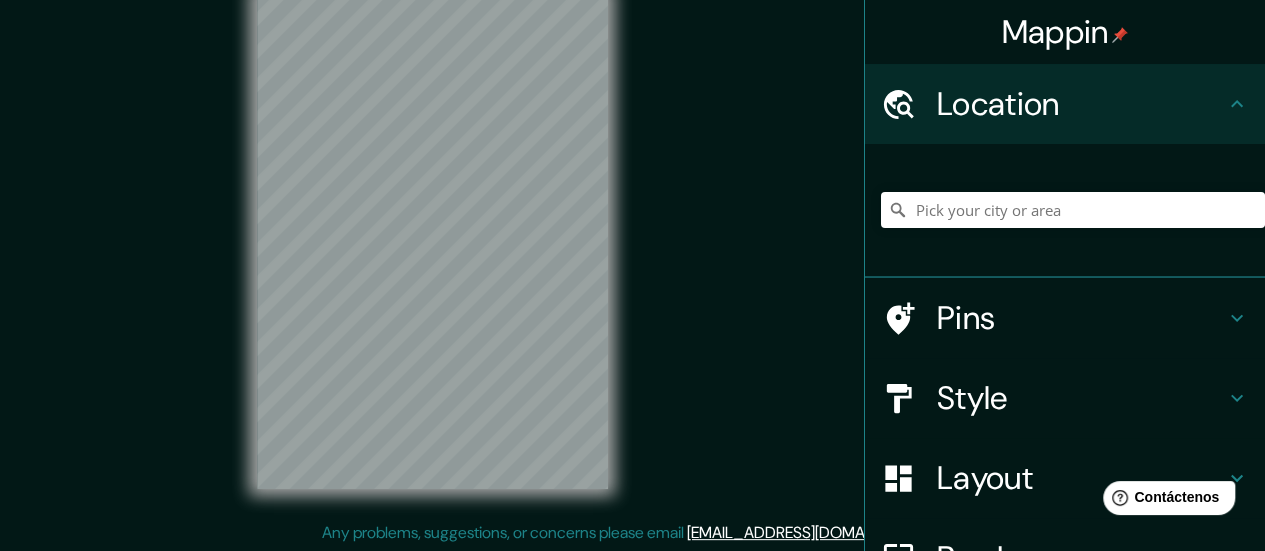 scroll, scrollTop: 0, scrollLeft: 0, axis: both 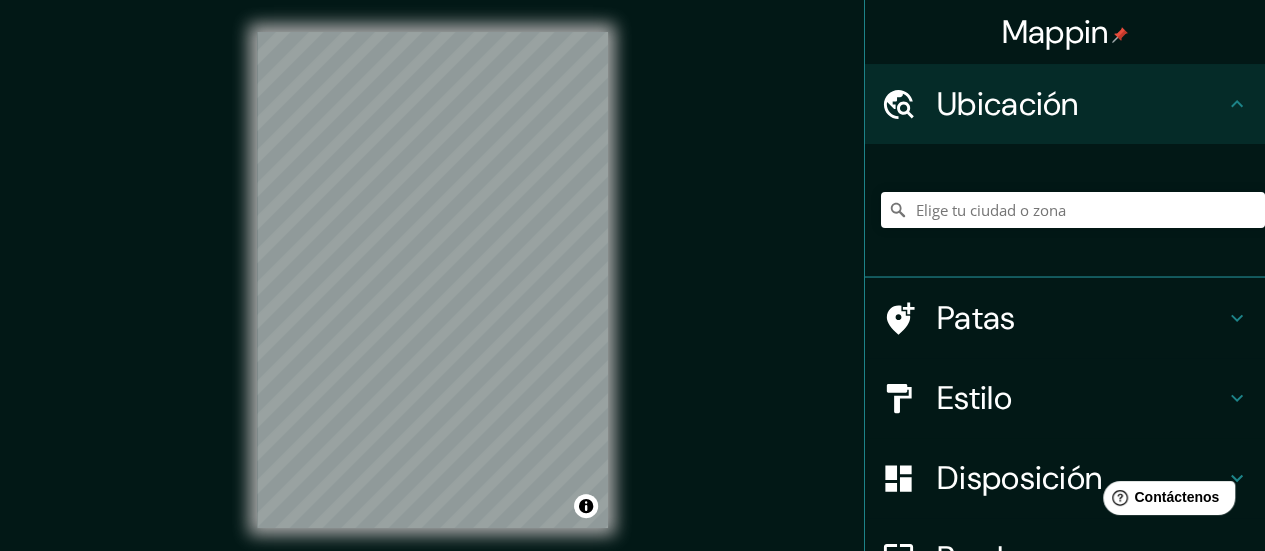 click at bounding box center [1073, 210] 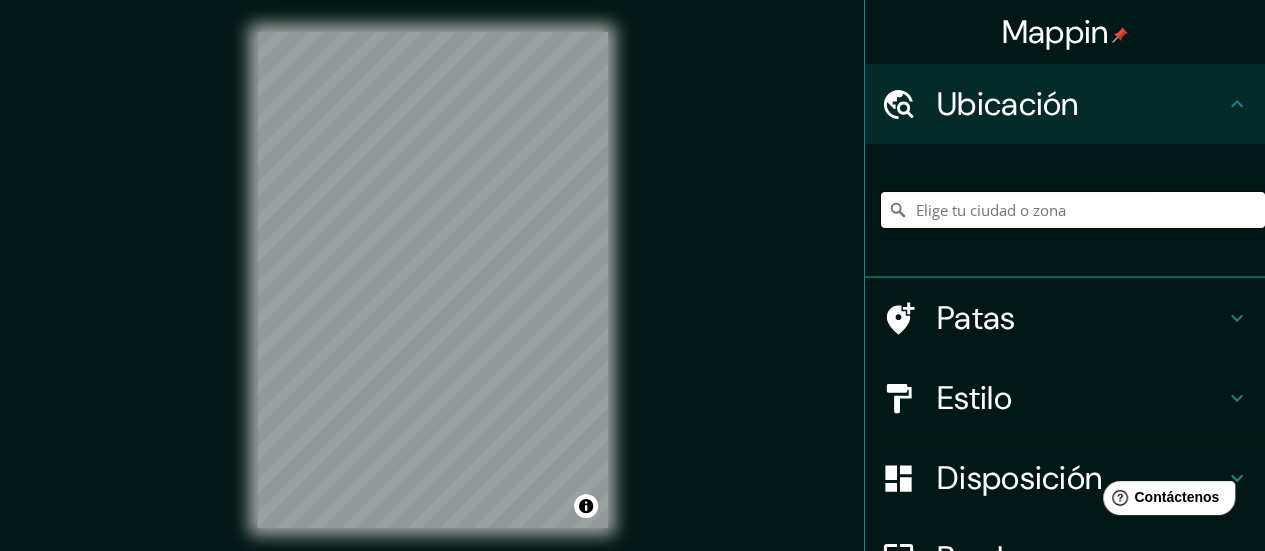 click at bounding box center [1073, 210] 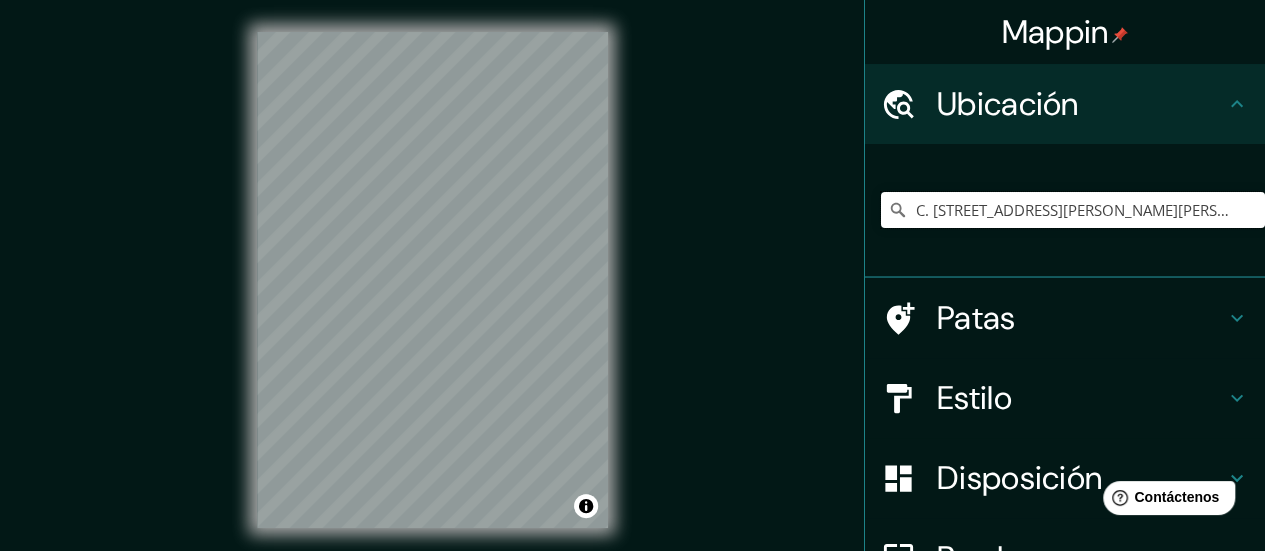 scroll, scrollTop: 0, scrollLeft: 130, axis: horizontal 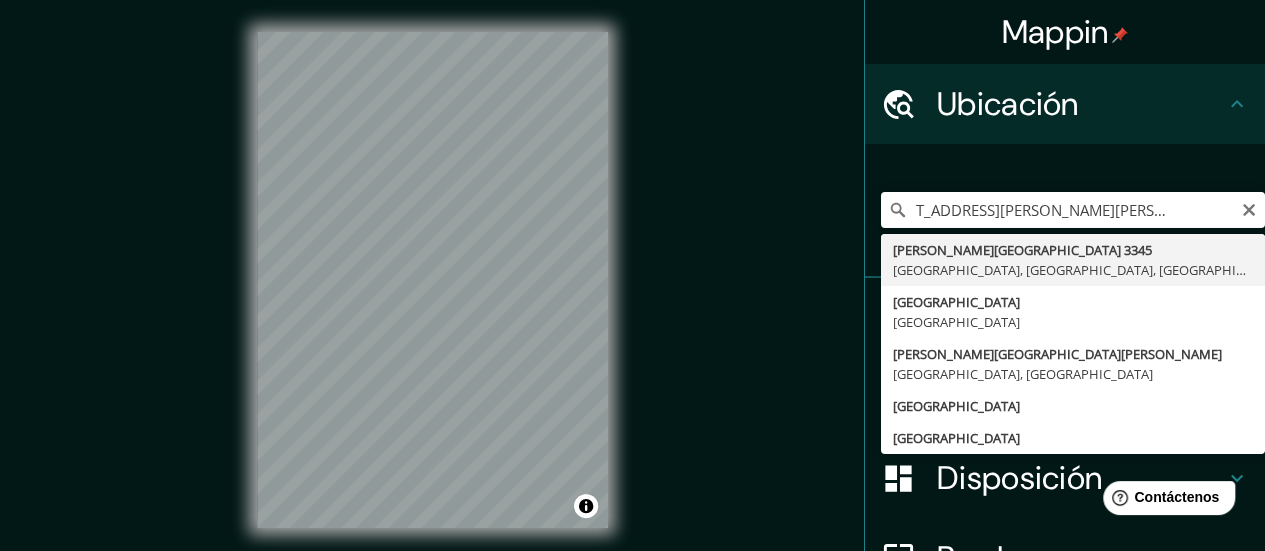 type on "[PERSON_NAME][STREET_ADDRESS]" 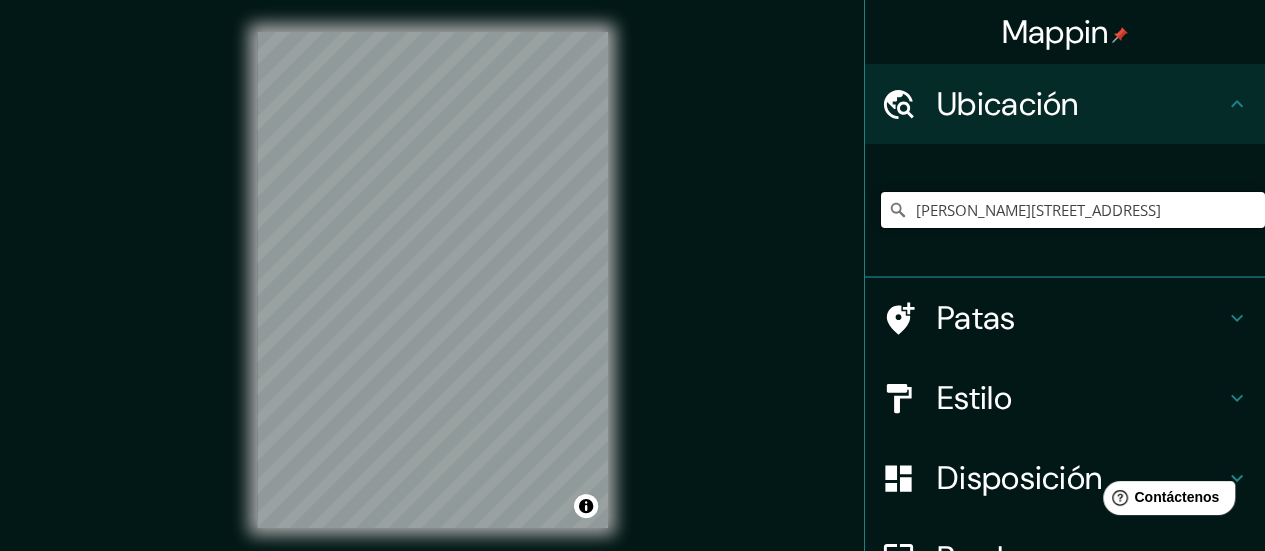 scroll, scrollTop: 0, scrollLeft: 0, axis: both 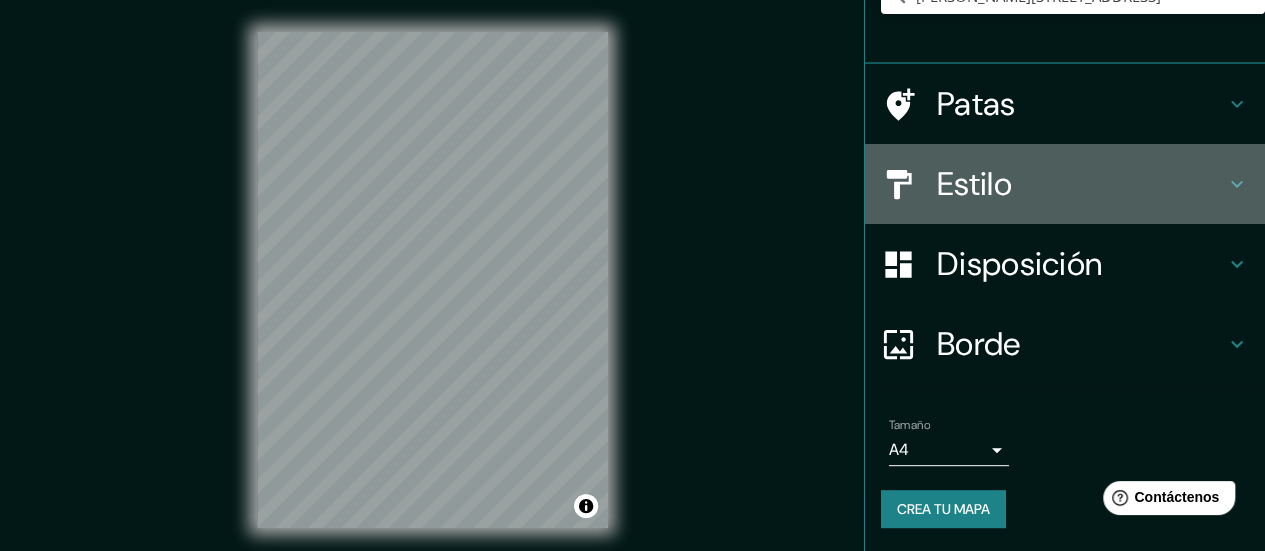 click on "Estilo" at bounding box center [1081, 184] 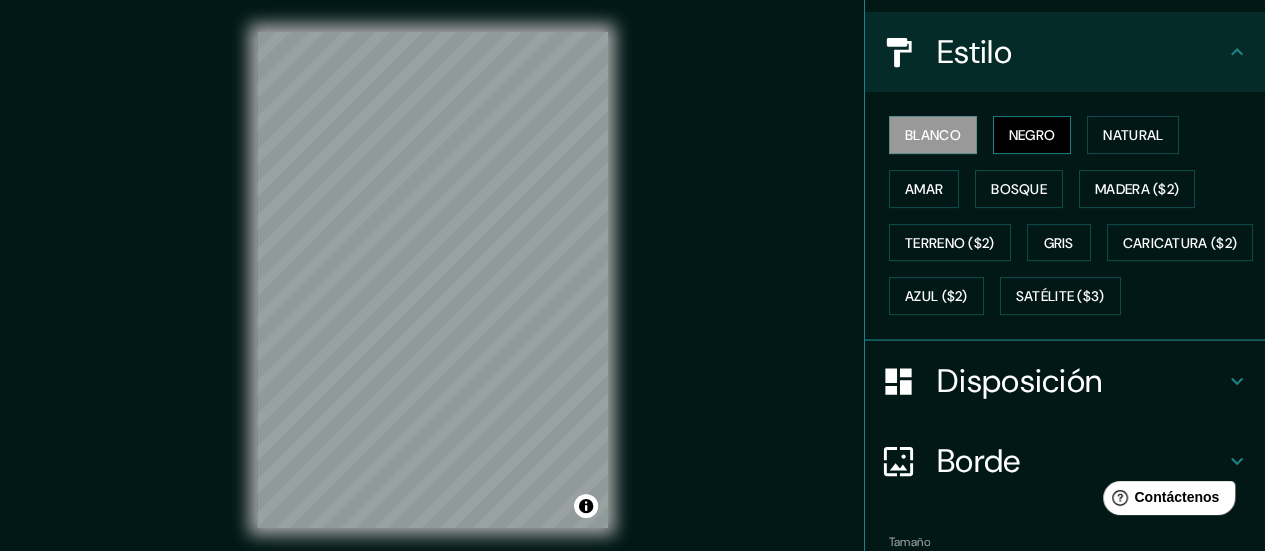 click on "Negro" at bounding box center [1032, 135] 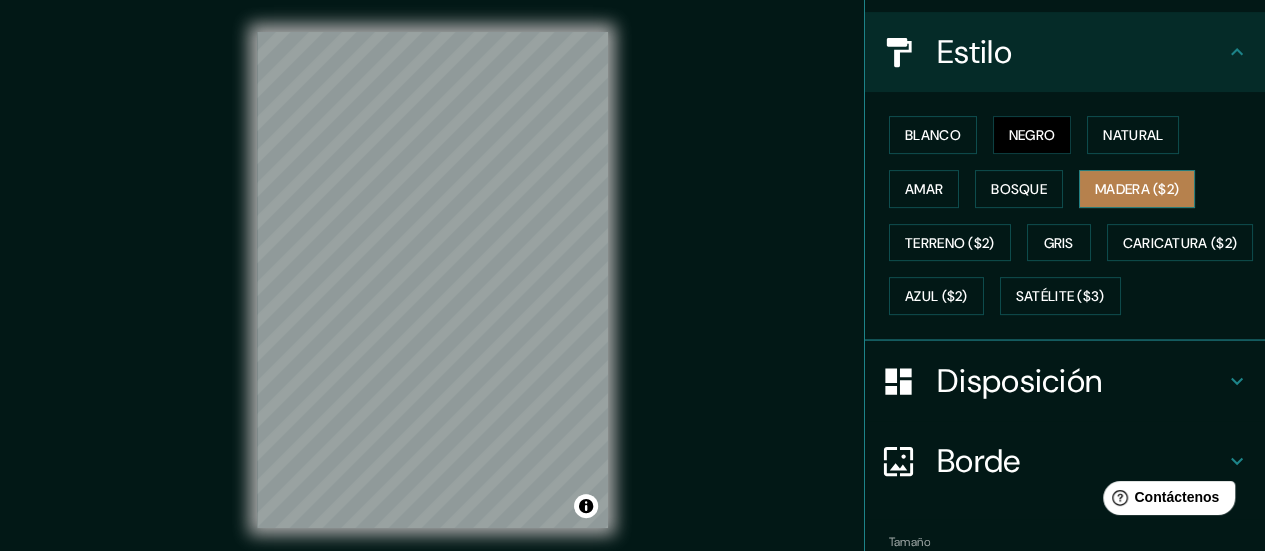 click on "Madera ($2)" at bounding box center [1137, 189] 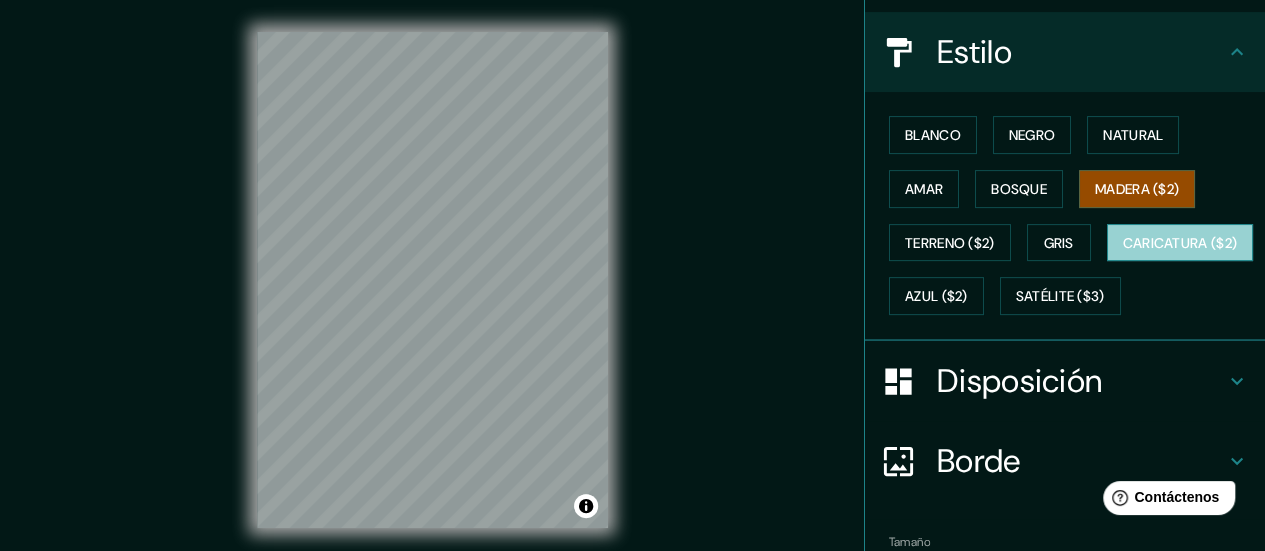click on "Caricatura ($2)" at bounding box center (1180, 243) 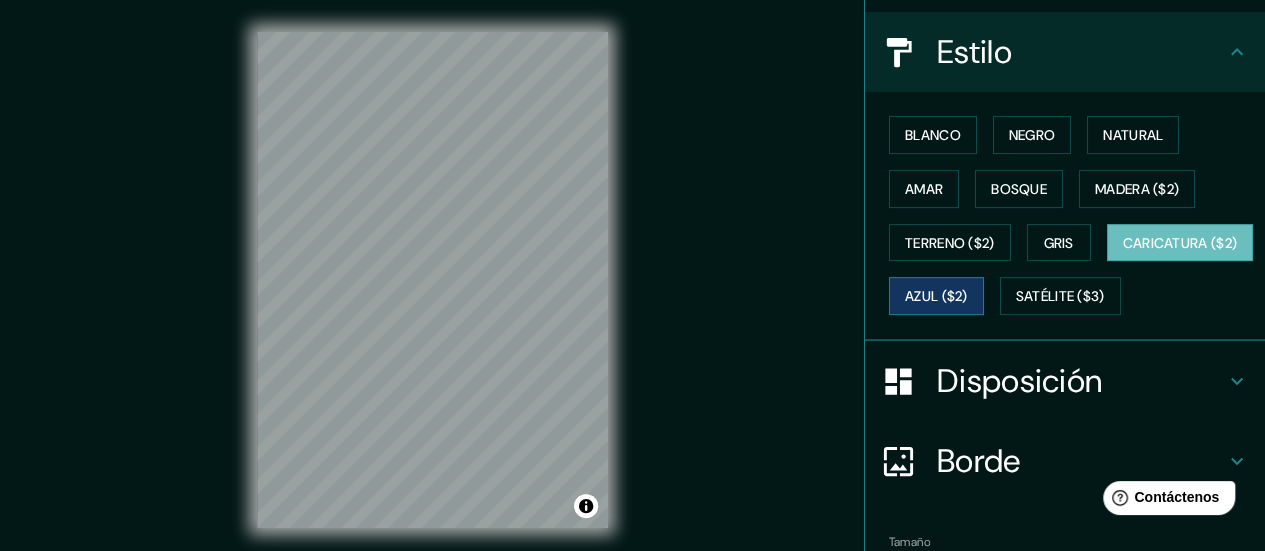 click on "Azul ($2)" at bounding box center (936, 296) 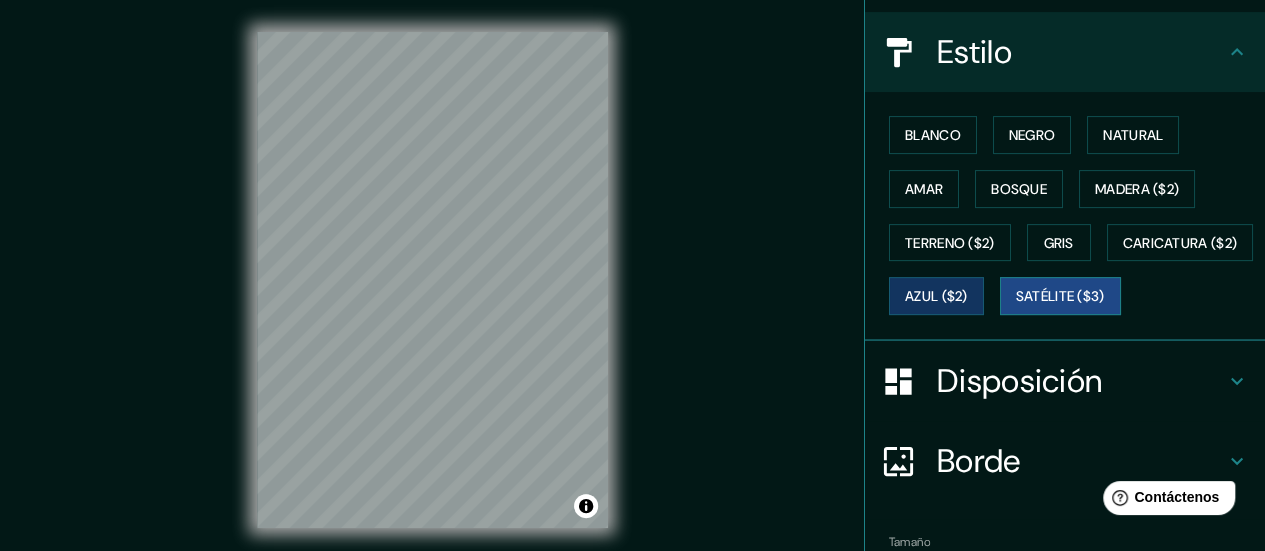 click on "Satélite ($3)" at bounding box center (1060, 297) 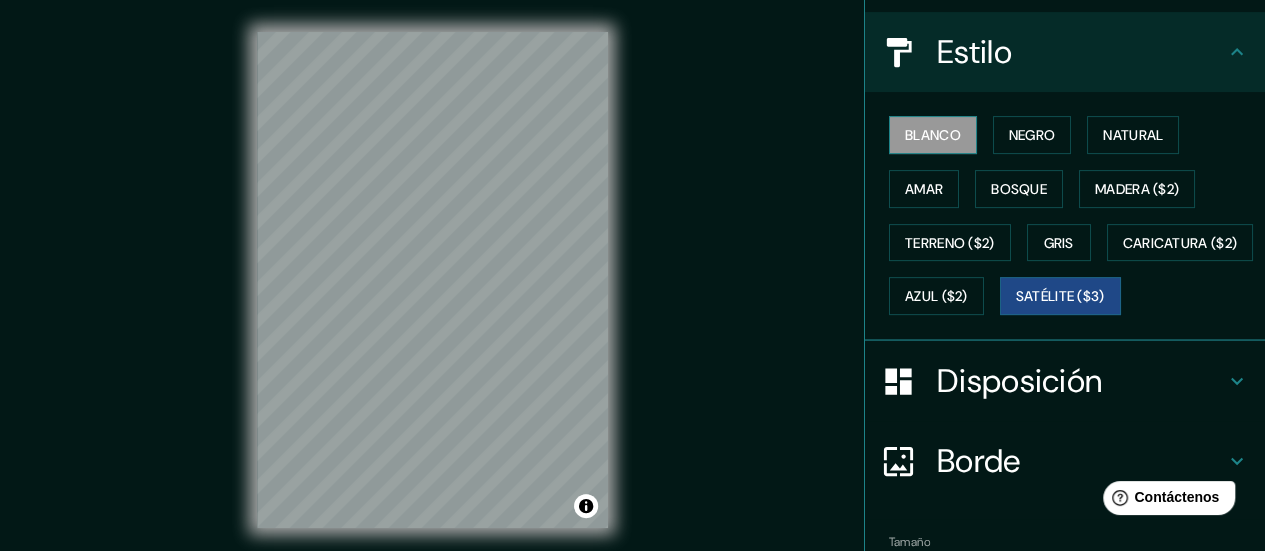 click on "Blanco" at bounding box center (933, 135) 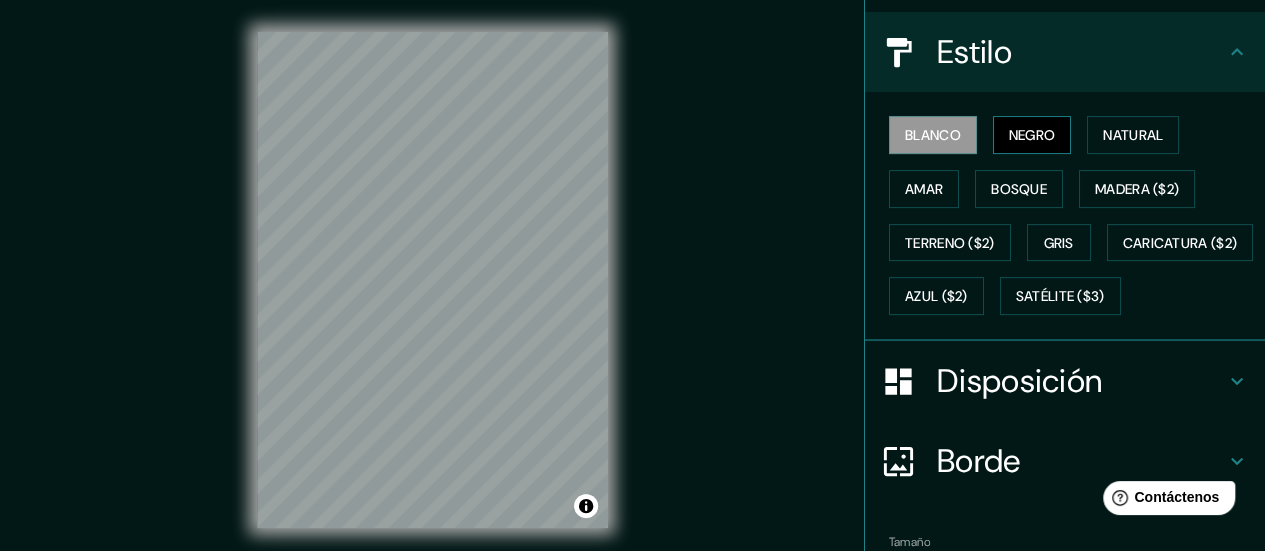 click on "Negro" at bounding box center [1032, 135] 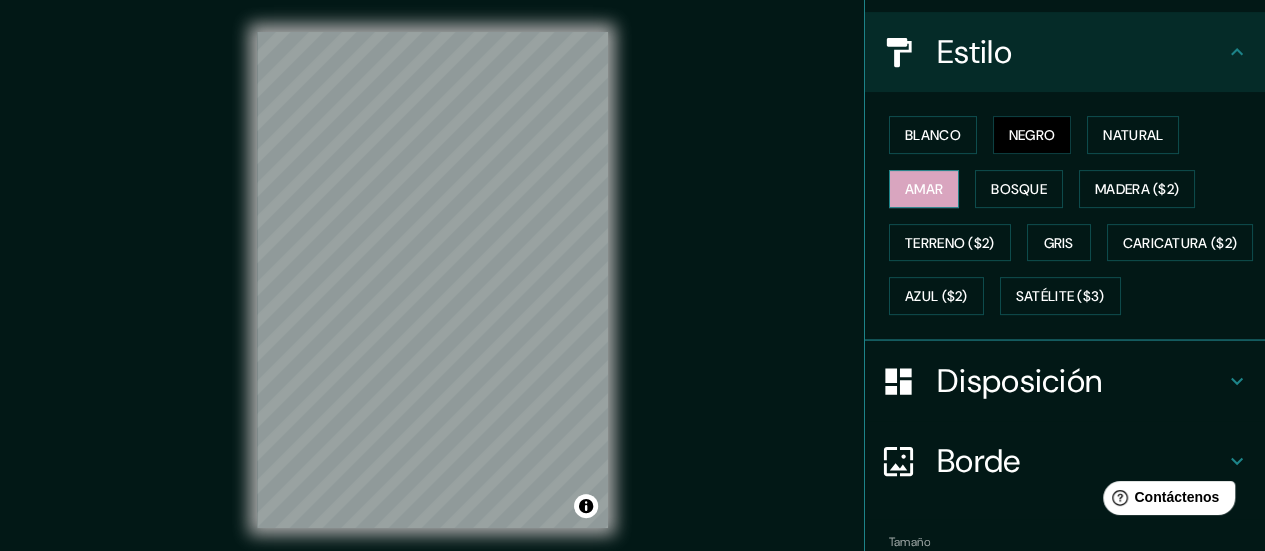 click on "Amar" at bounding box center [924, 189] 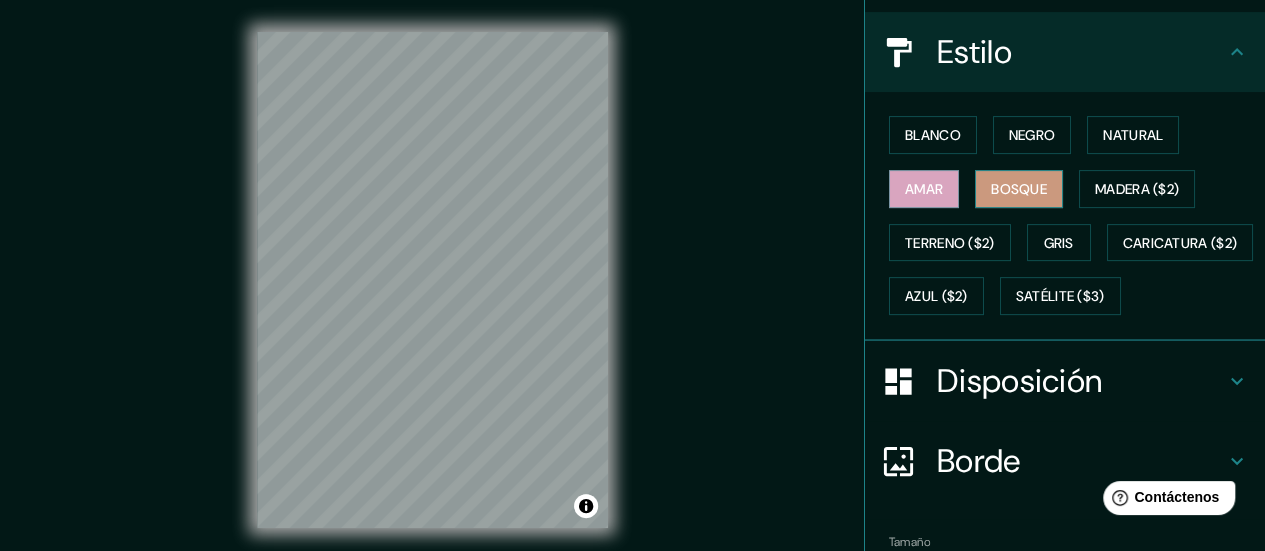 click on "Bosque" at bounding box center (1019, 189) 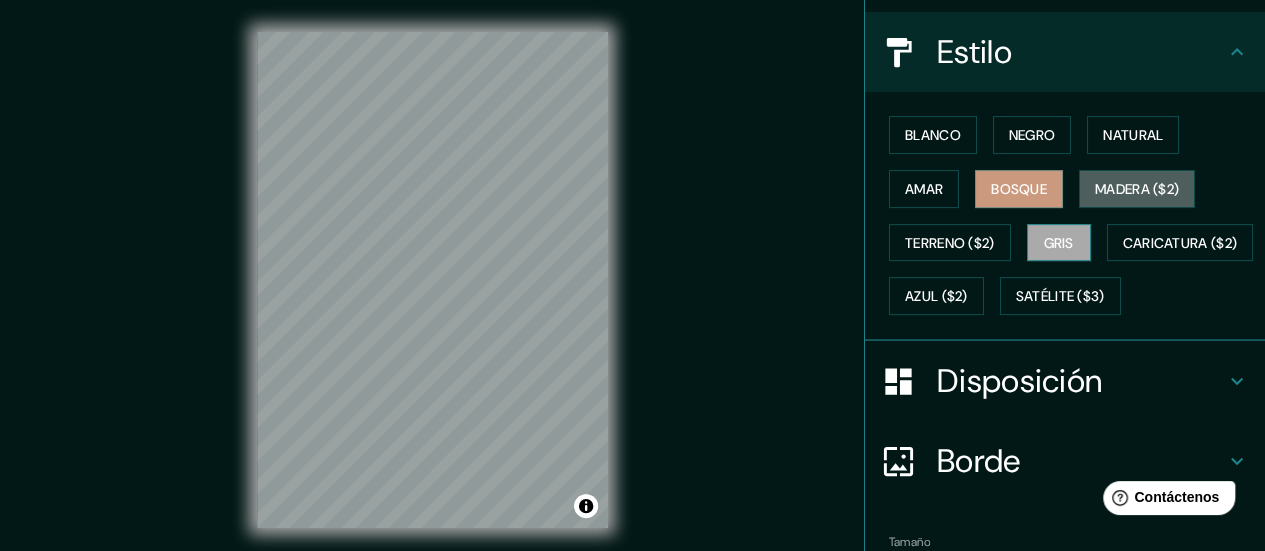 drag, startPoint x: 1136, startPoint y: 203, endPoint x: 1038, endPoint y: 223, distance: 100.02 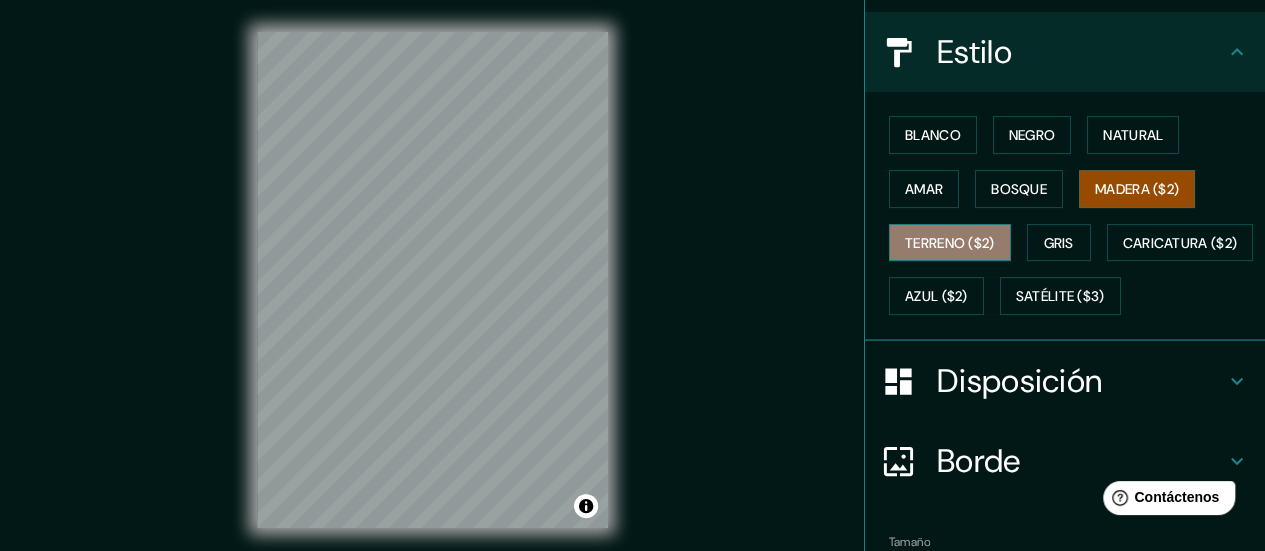 click on "Terreno ($2)" at bounding box center [950, 243] 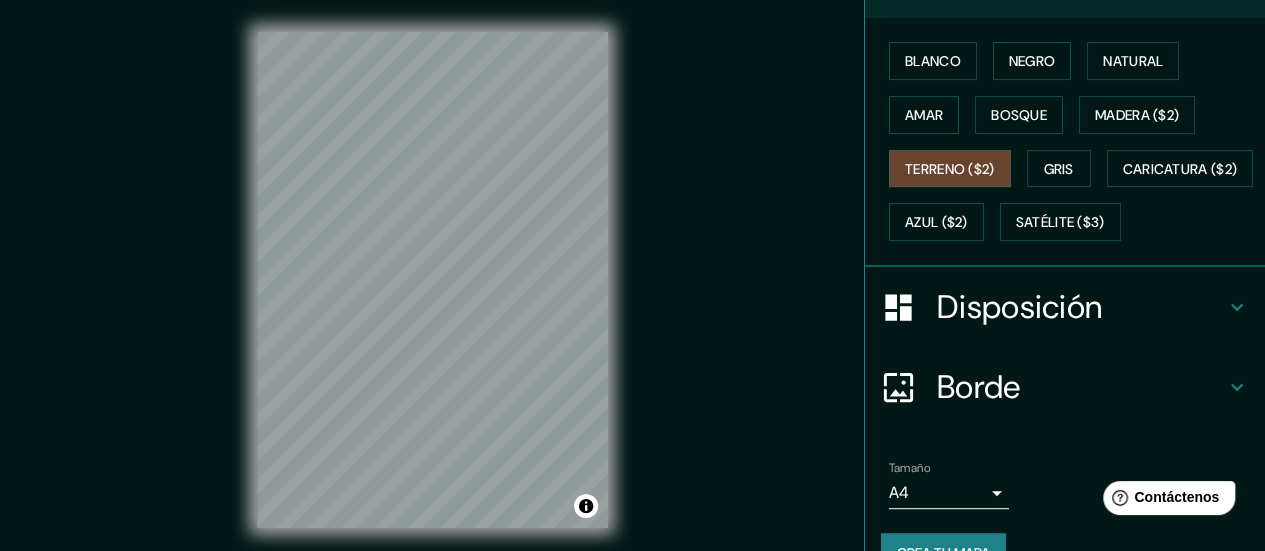 scroll, scrollTop: 379, scrollLeft: 0, axis: vertical 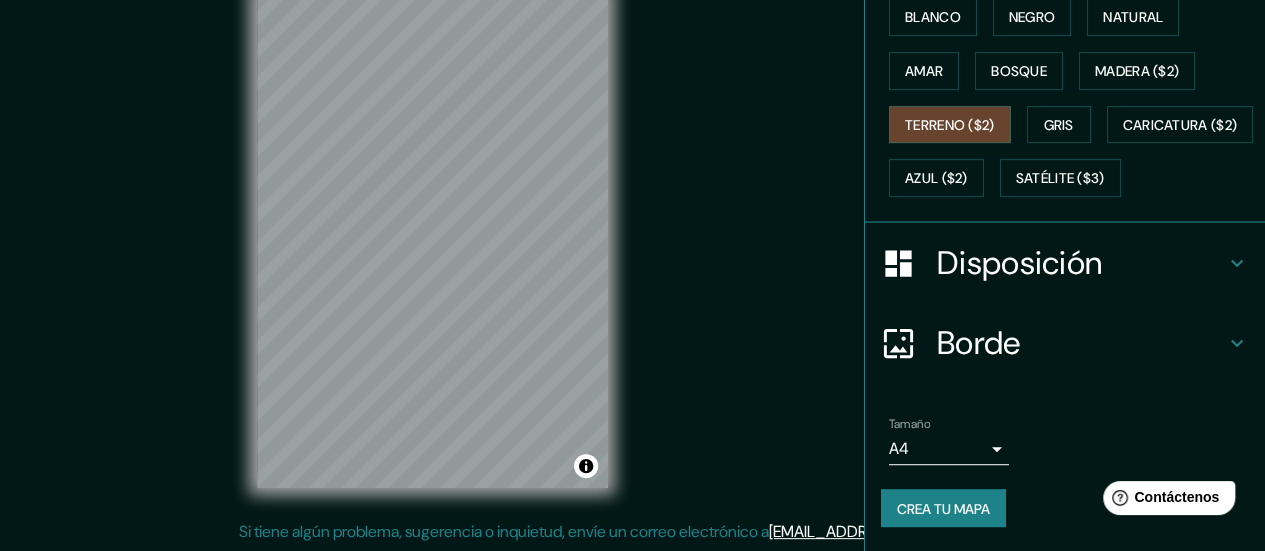 click on "Mappin Ubicación [PERSON_NAME][STREET_ADDRESS] Patas Estilo Blanco Negro Natural [PERSON_NAME] ($2) Terreno ($2) Gris Caricatura ($2) Azul ($2) Satélite ($3) Disposición Borde Elige un borde.  Consejo  : puedes opacar las capas del marco para crear efectos geniales. Ninguno Simple Transparente Elegante Tamaño A4 single Crea tu mapa © Mapbox   © OpenStreetMap   Improve this map Si tiene algún problema, sugerencia o inquietud, envíe un correo electrónico a  [EMAIL_ADDRESS][DOMAIN_NAME]  .   . . Texto original Valora esta traducción Tu opinión servirá para ayudar a mejorar el Traductor de Google" at bounding box center (632, 235) 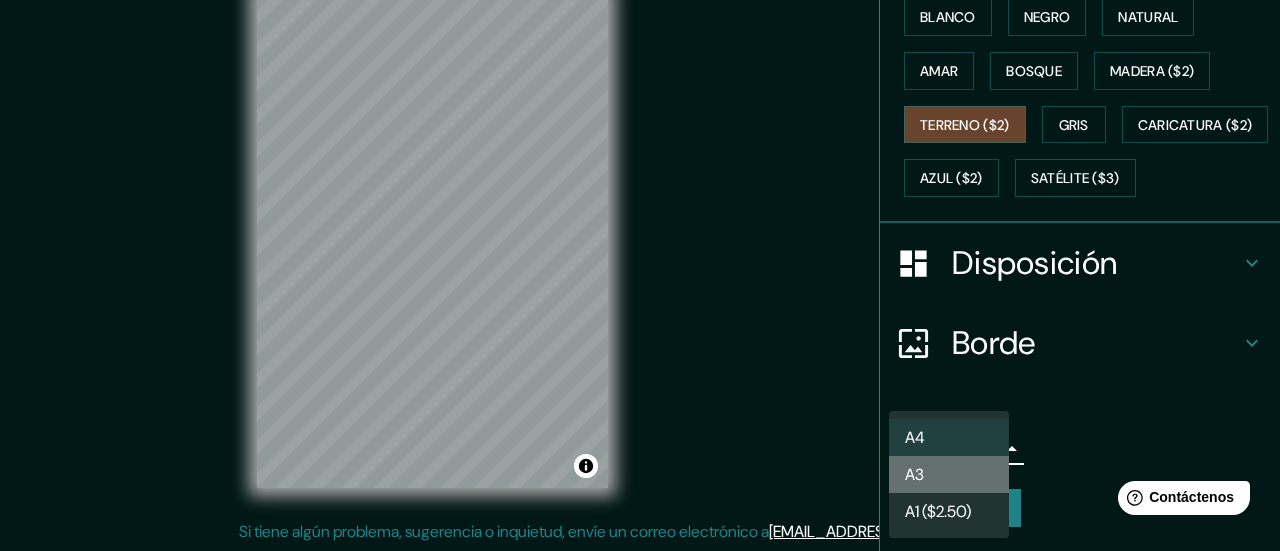 click on "A3" at bounding box center [949, 474] 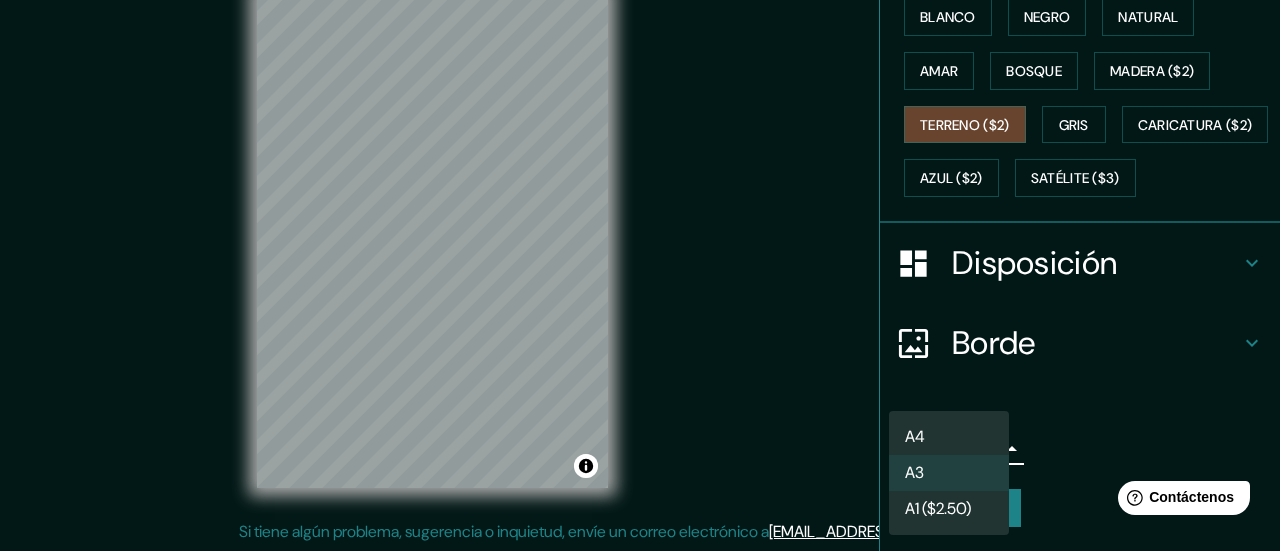 click on "Mappin Ubicación [PERSON_NAME][STREET_ADDRESS] Patas Estilo Blanco Negro Natural [PERSON_NAME] ($2) Terreno ($2) Gris Caricatura ($2) Azul ($2) Satélite ($3) Disposición Borde Elige un borde.  Consejo  : puedes opacar las capas del marco para crear efectos geniales. Ninguno Simple Transparente Elegante Tamaño A3 a4 Crea tu mapa © Mapbox   © OpenStreetMap   Improve this map Si tiene algún problema, sugerencia o inquietud, envíe un correo electrónico a  [EMAIL_ADDRESS][DOMAIN_NAME]  .   . . Texto original Valora esta traducción Tu opinión servirá para ayudar a mejorar el Traductor de Google A4 A3 A1 ($2.50)" at bounding box center [640, 235] 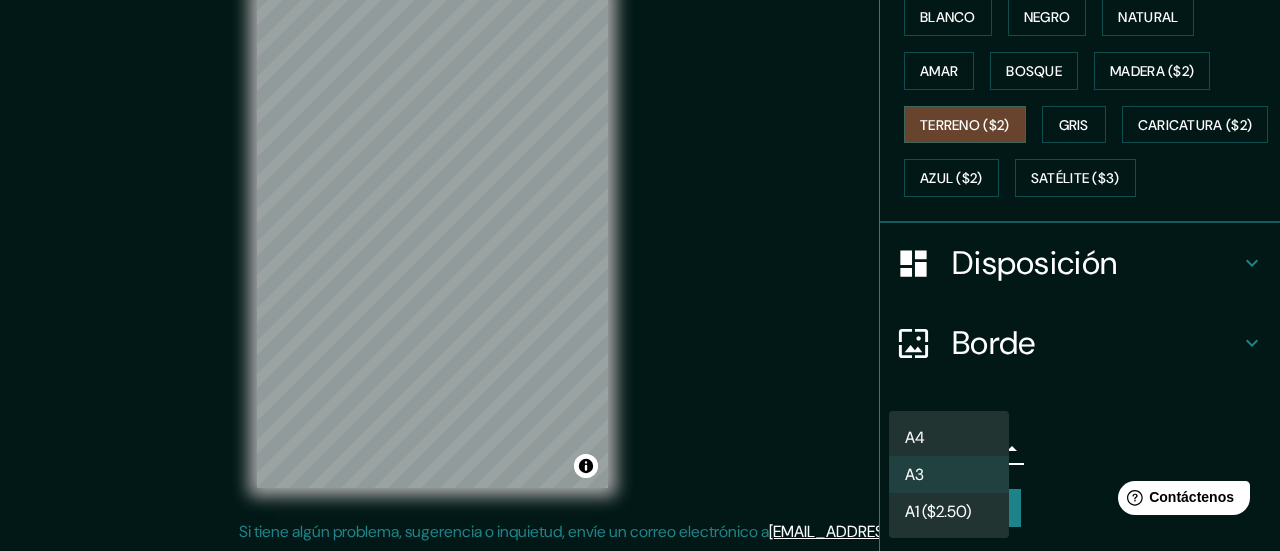 click on "A4" at bounding box center (949, 437) 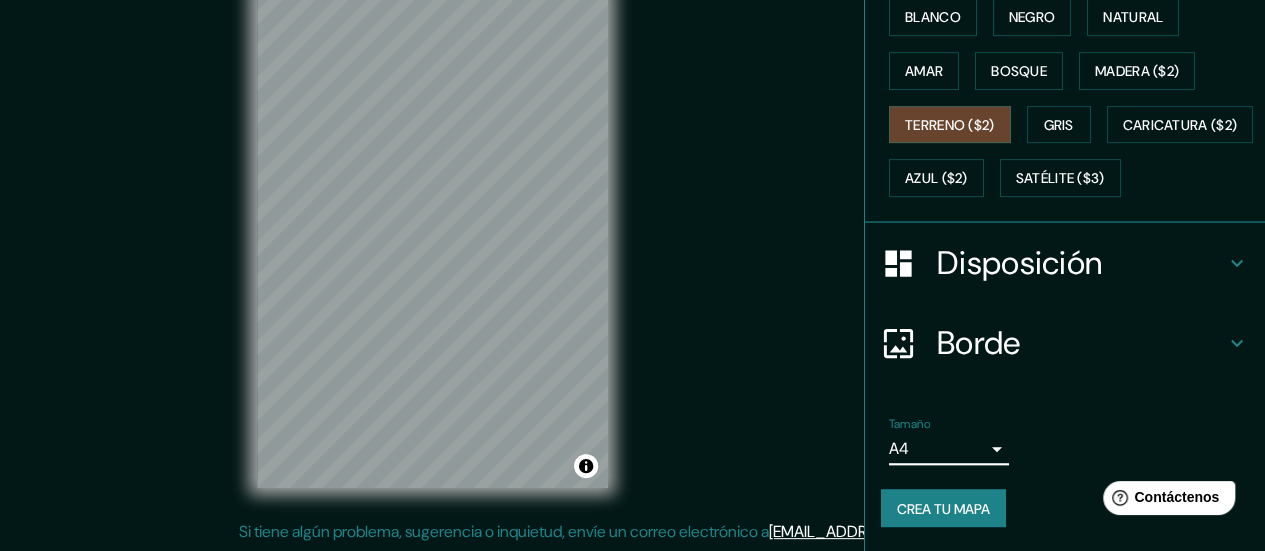 click on "Tamaño A4 single" at bounding box center (1065, 441) 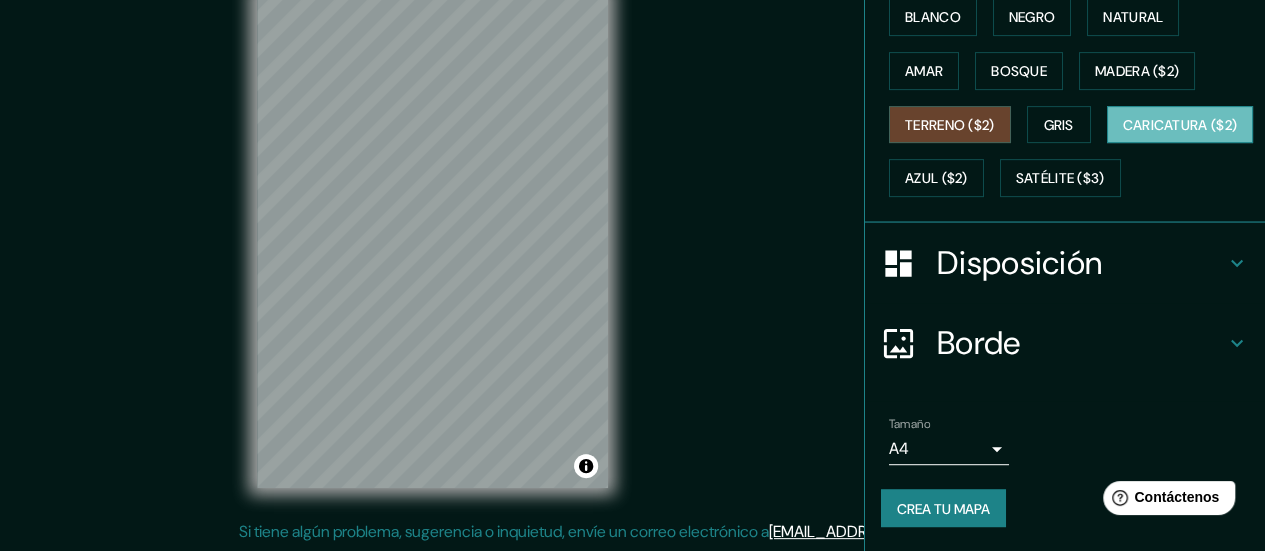 drag, startPoint x: 958, startPoint y: 125, endPoint x: 941, endPoint y: 124, distance: 17.029387 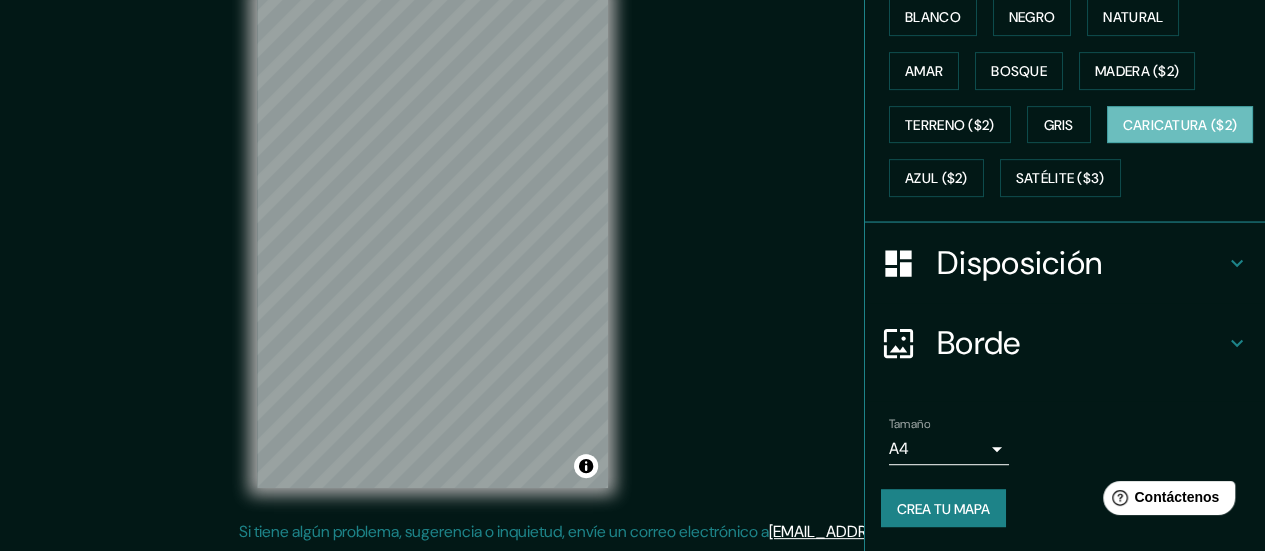 click on "Borde" at bounding box center [979, 343] 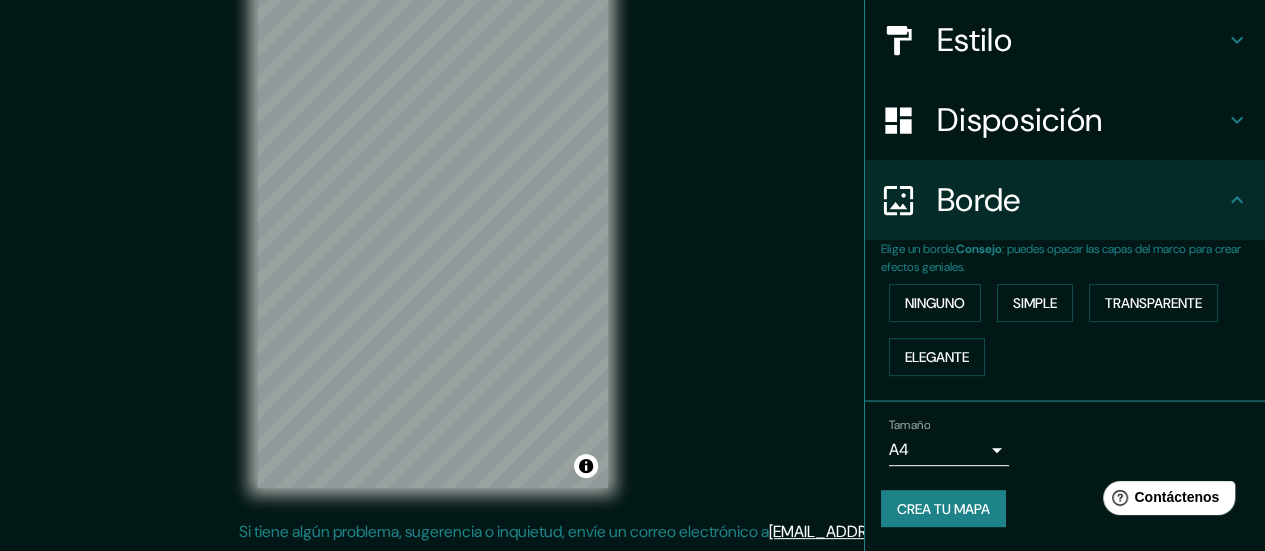 scroll, scrollTop: 223, scrollLeft: 0, axis: vertical 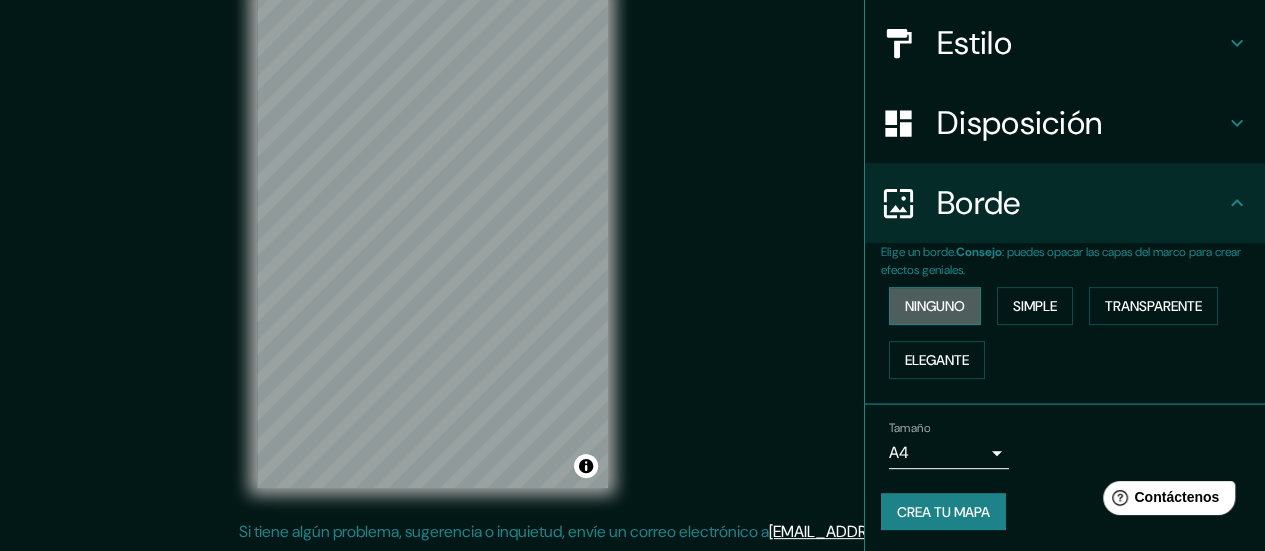 click on "Ninguno" at bounding box center [935, 306] 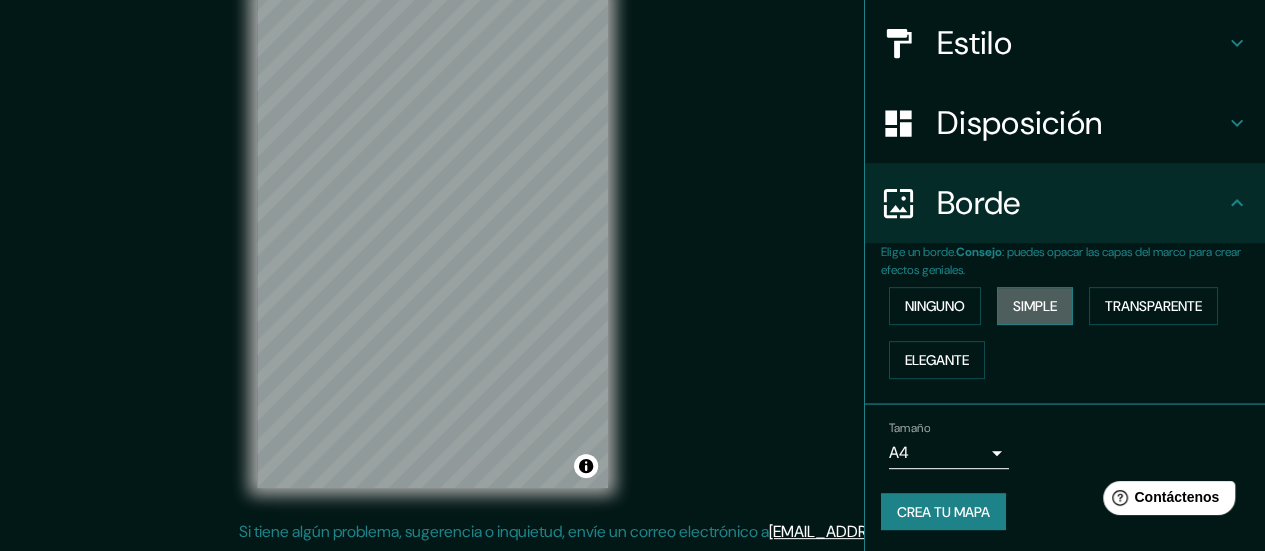 click on "Simple" at bounding box center [1035, 306] 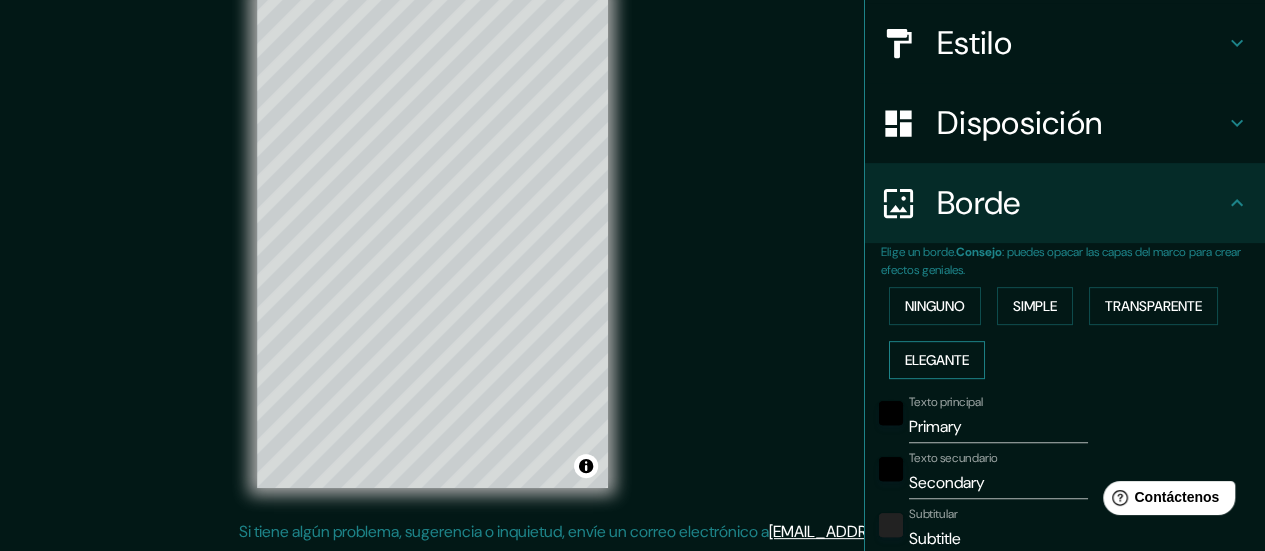 click on "Elegante" at bounding box center (937, 360) 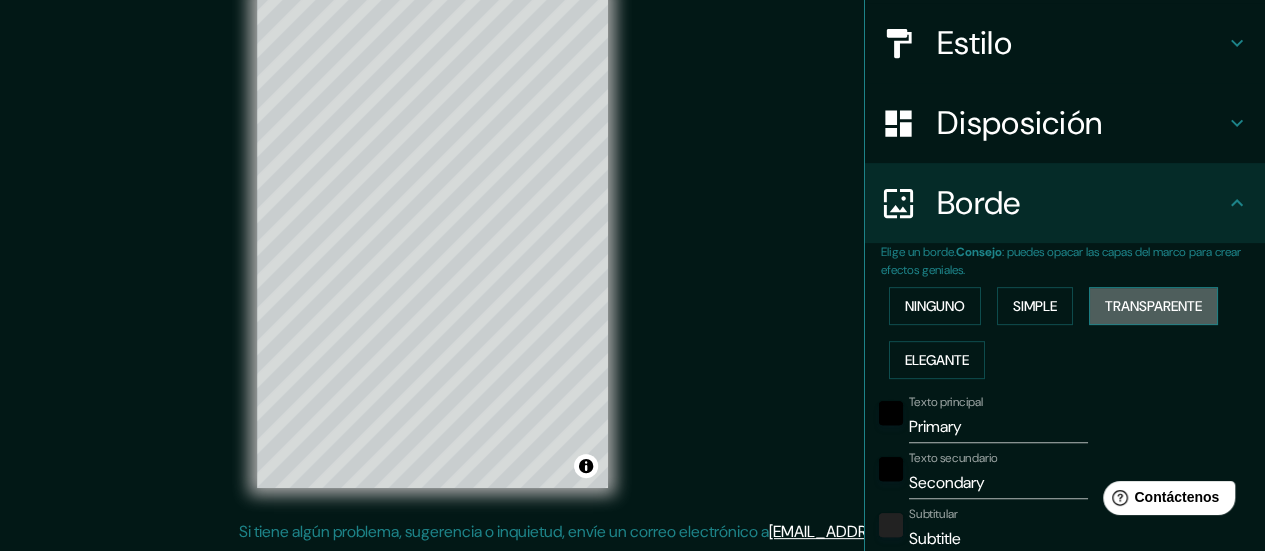 click on "Transparente" at bounding box center [1153, 306] 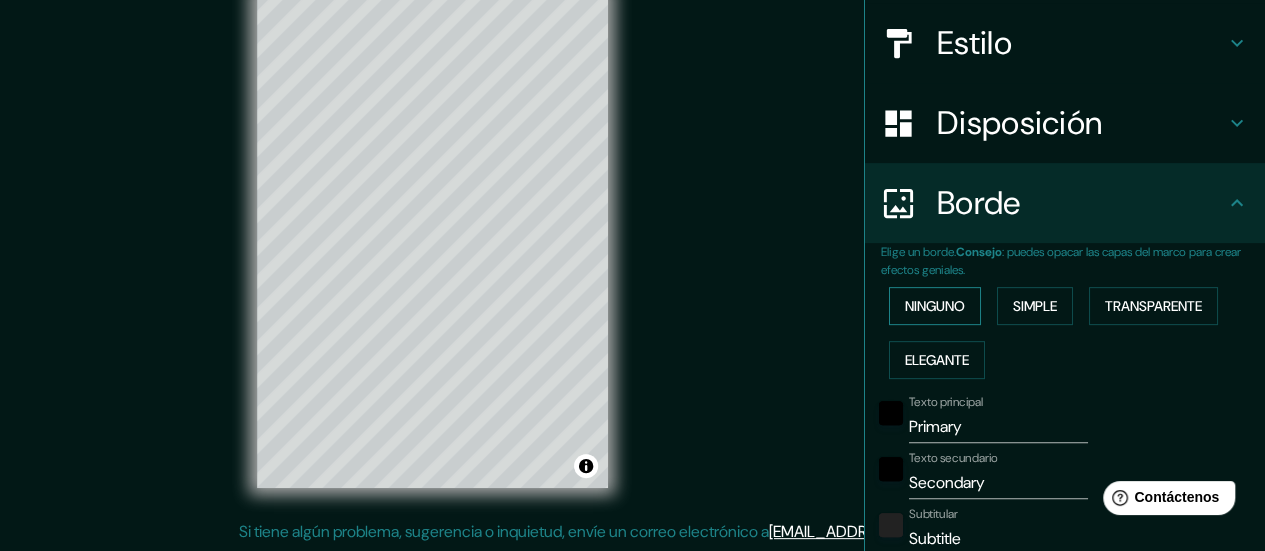 click on "Ninguno" at bounding box center (935, 306) 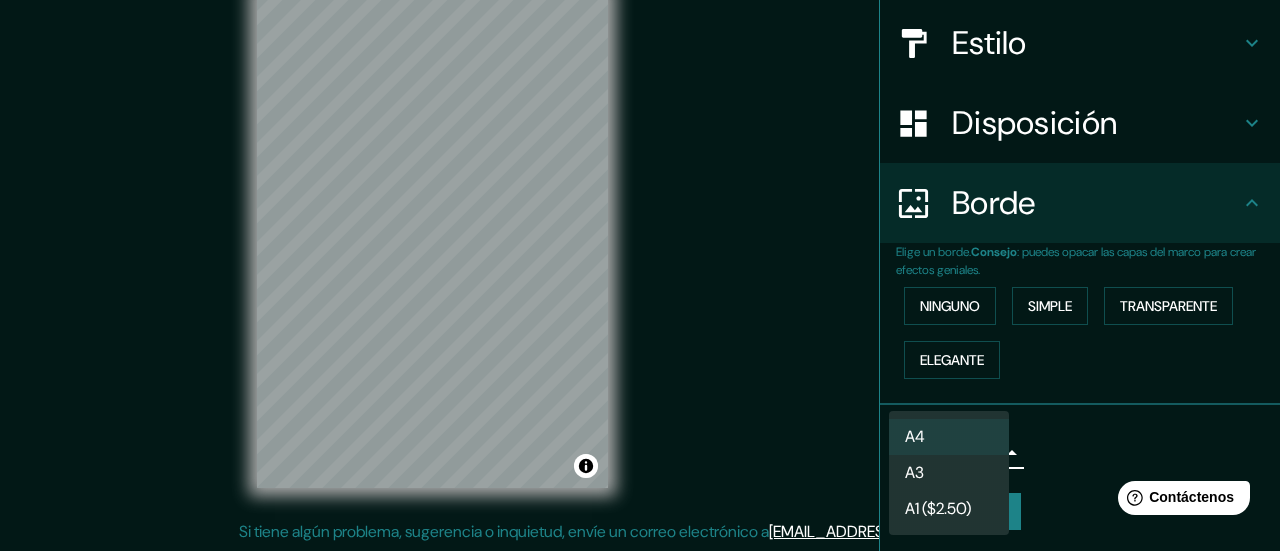 click on "Mappin Ubicación [PERSON_NAME][STREET_ADDRESS] Patas Estilo Disposición Borde Elige un borde.  Consejo  : puedes opacar las capas del marco para crear efectos geniales. Ninguno Simple Transparente Elegante Tamaño A4 single Crea tu mapa © Mapbox   © OpenStreetMap   Improve this map Si tiene algún problema, sugerencia o inquietud, envíe un correo electrónico a  [EMAIL_ADDRESS][DOMAIN_NAME]  .   . . Texto original Valora esta traducción Tu opinión servirá para ayudar a mejorar el Traductor de Google A4 A3 A1 ($2.50)" at bounding box center (640, 235) 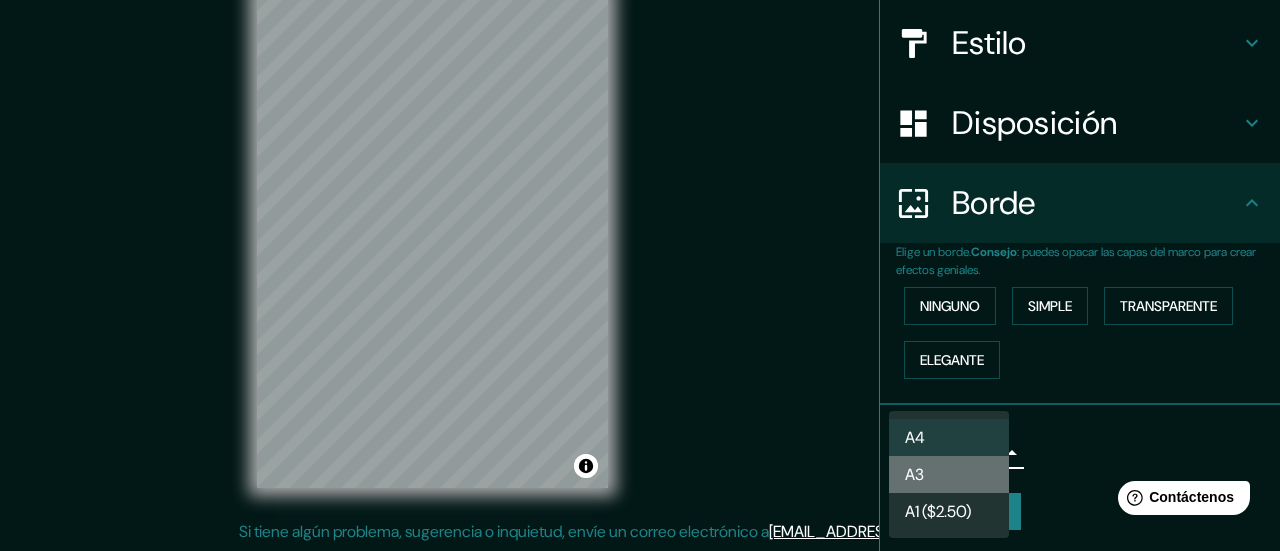 click on "A3" at bounding box center (949, 474) 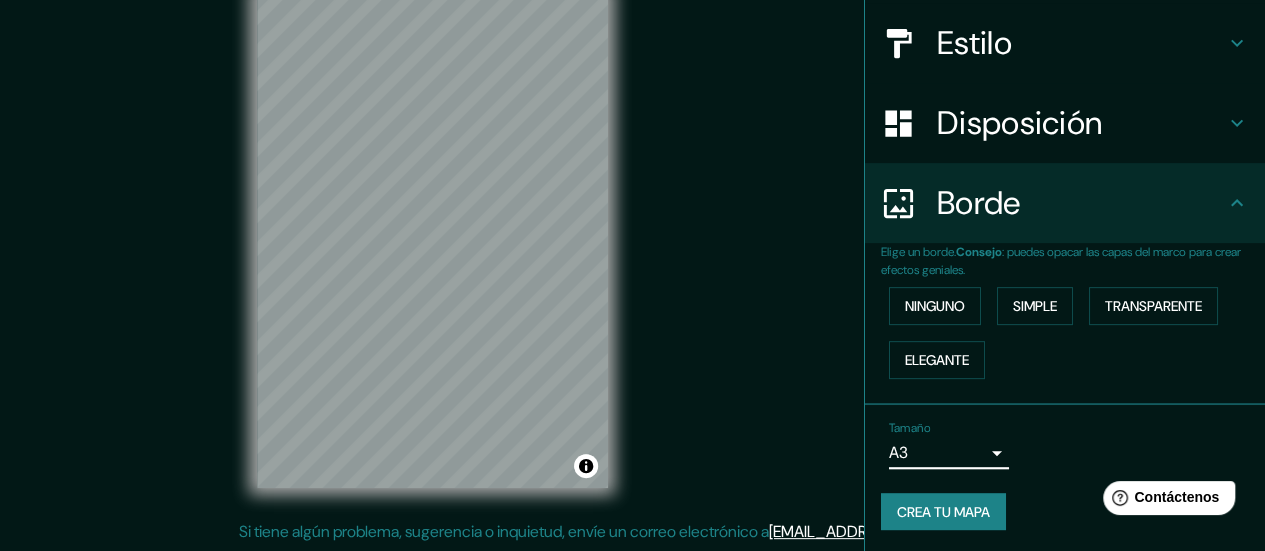 click on "Mappin Ubicación [PERSON_NAME][STREET_ADDRESS] Patas Estilo Disposición Borde Elige un borde.  Consejo  : puedes opacar las capas del marco para crear efectos geniales. Ninguno Simple Transparente Elegante Tamaño A3 a4 Crea tu mapa © Mapbox   © OpenStreetMap   Improve this map Si tiene algún problema, sugerencia o inquietud, envíe un correo electrónico a  [EMAIL_ADDRESS][DOMAIN_NAME]  .   . . Texto original Valora esta traducción Tu opinión servirá para ayudar a mejorar el Traductor de Google" at bounding box center [632, 235] 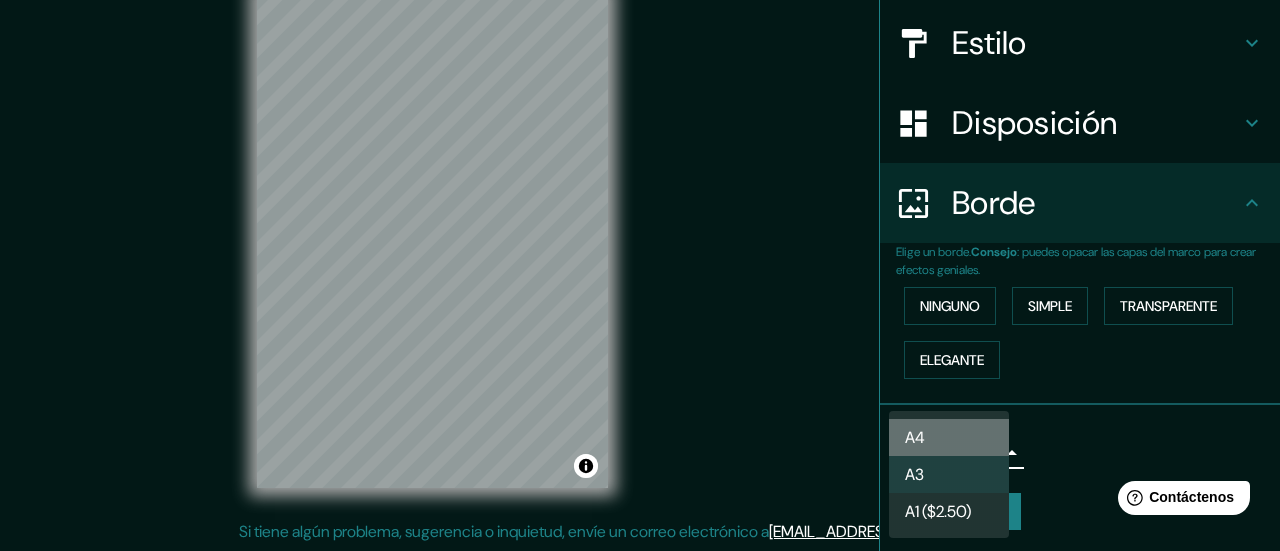 click on "A4" at bounding box center (949, 437) 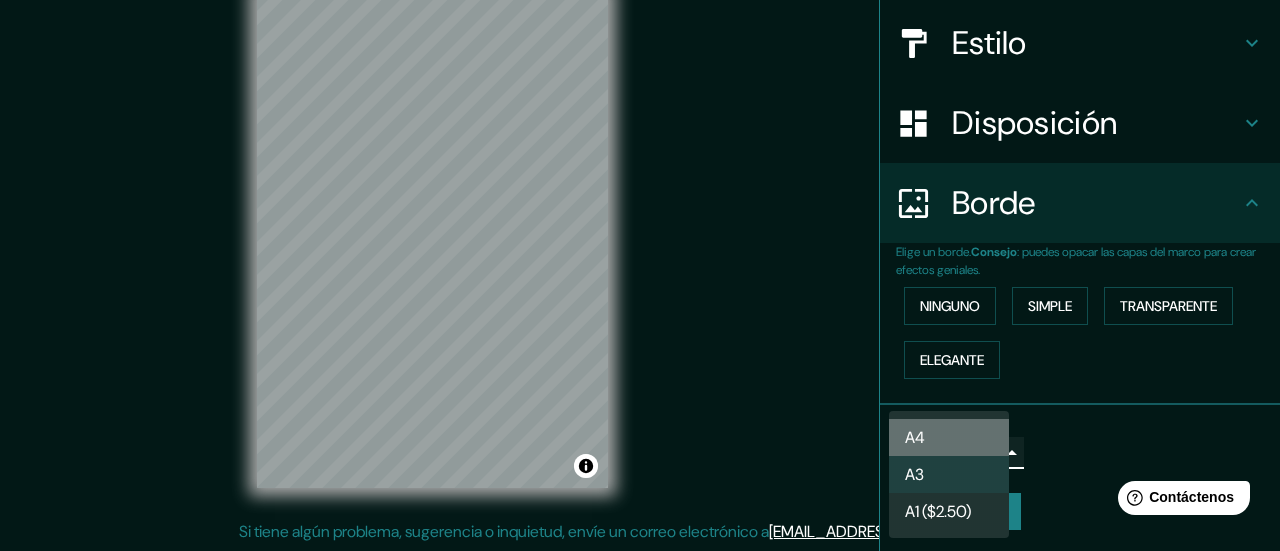 type on "single" 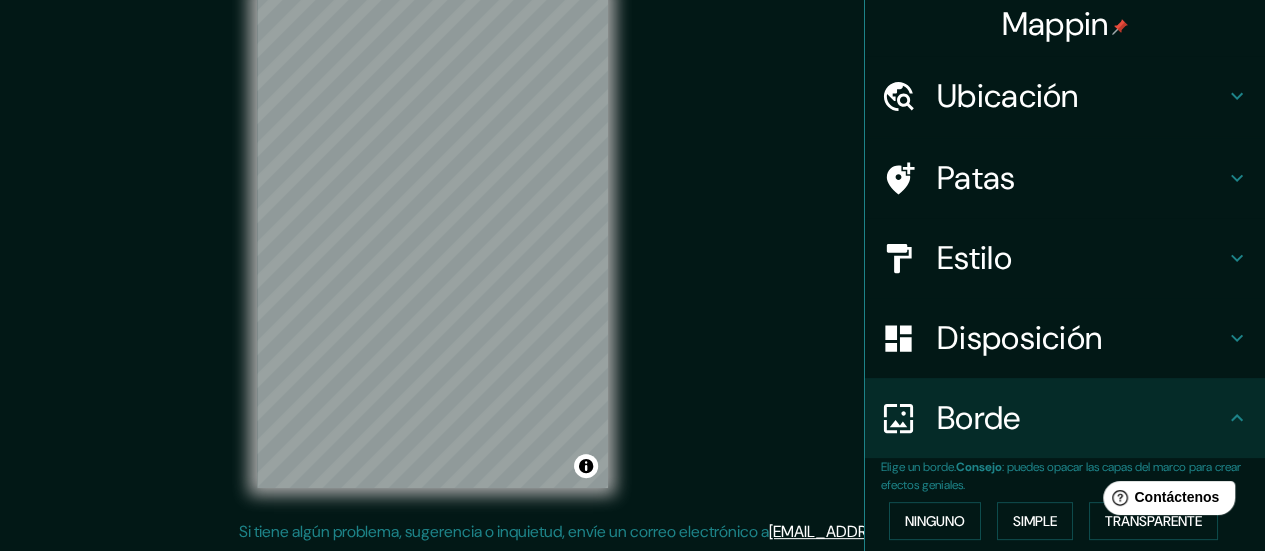 scroll, scrollTop: 0, scrollLeft: 0, axis: both 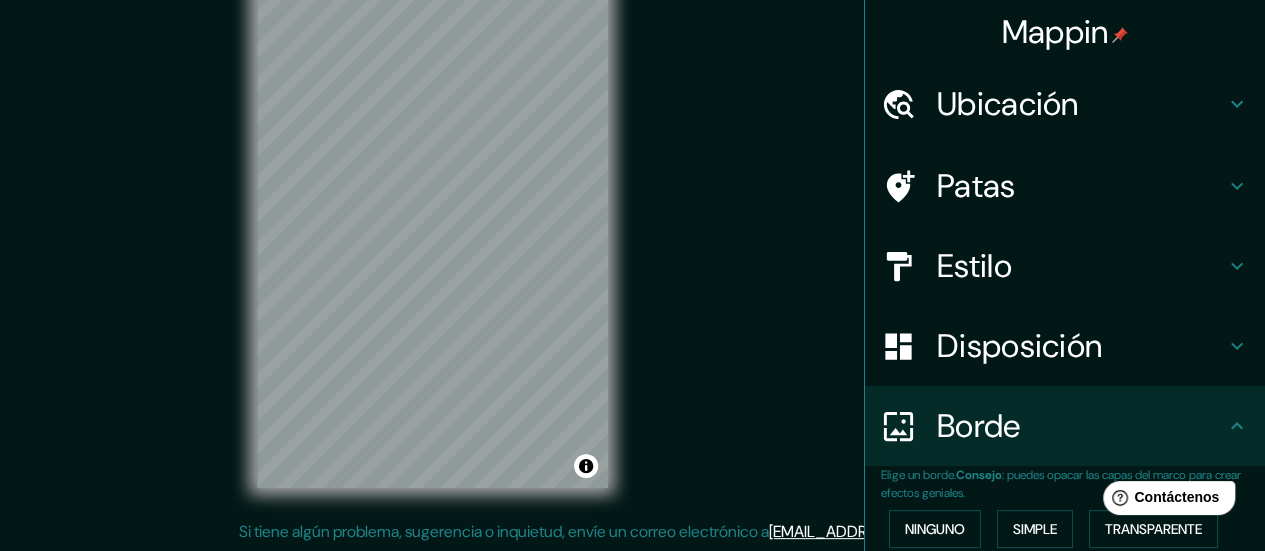 click on "Disposición" at bounding box center (1019, 346) 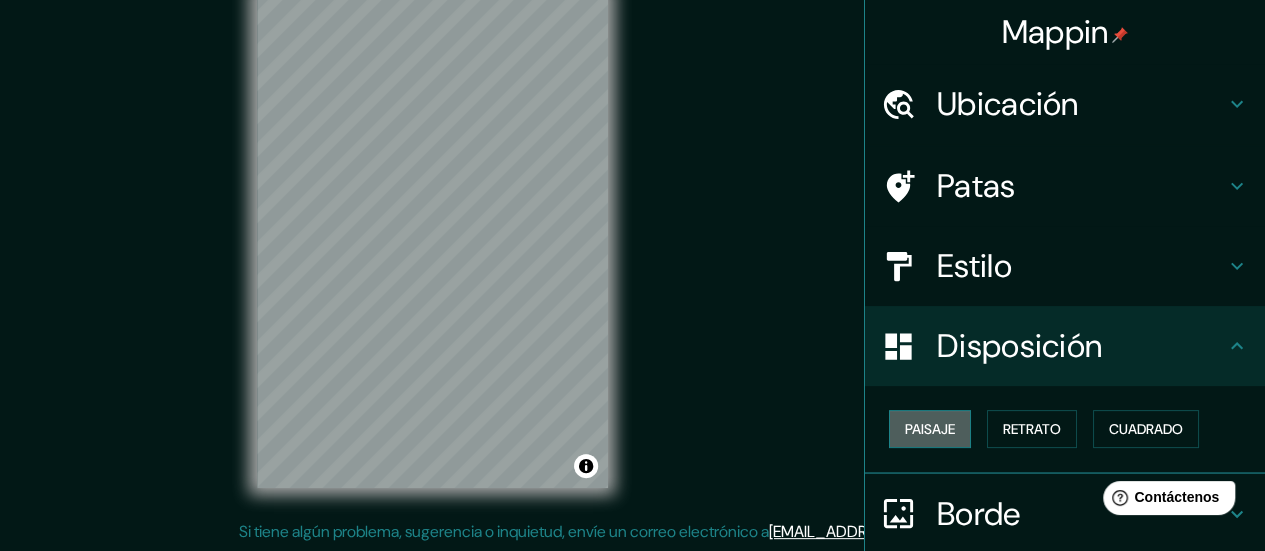 click on "Paisaje" at bounding box center (930, 429) 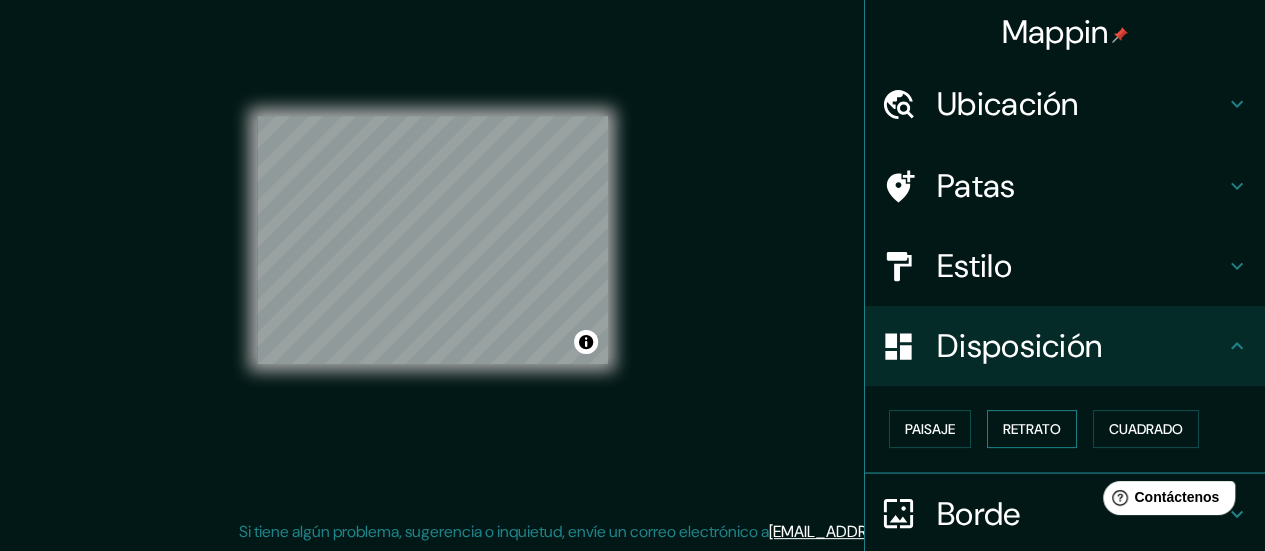 click on "Retrato" at bounding box center [1032, 429] 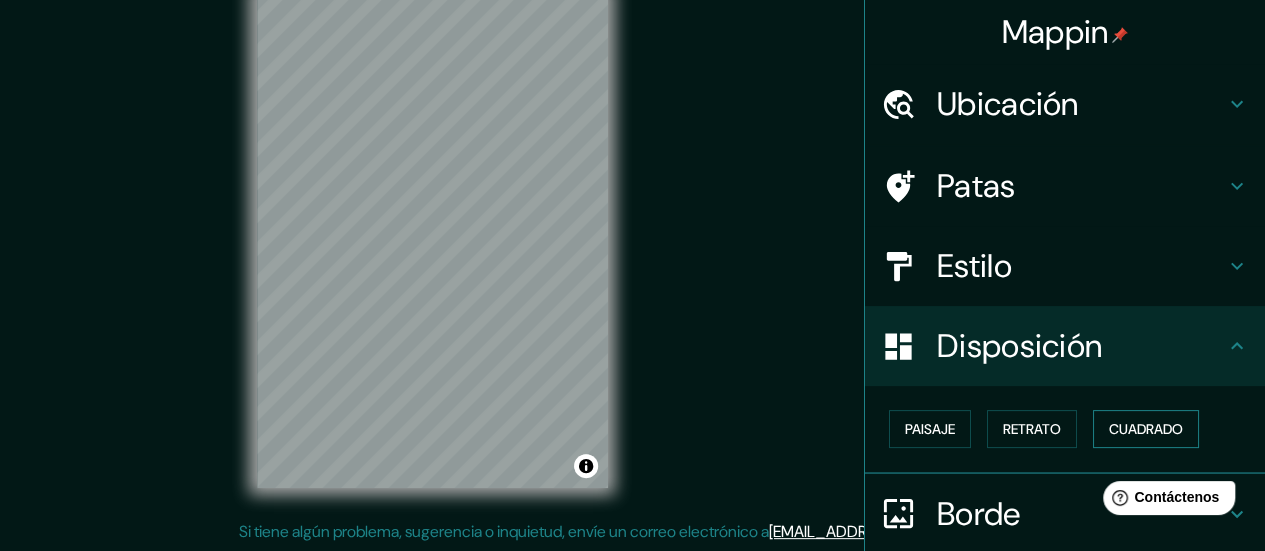 click on "Cuadrado" at bounding box center (1146, 429) 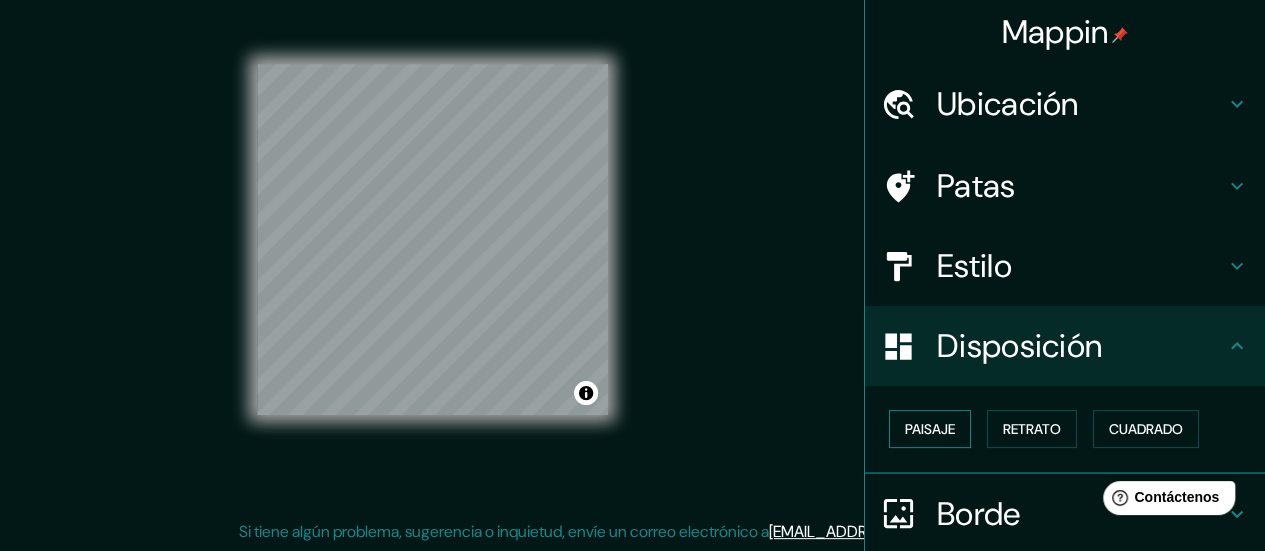 click on "Paisaje" at bounding box center [930, 429] 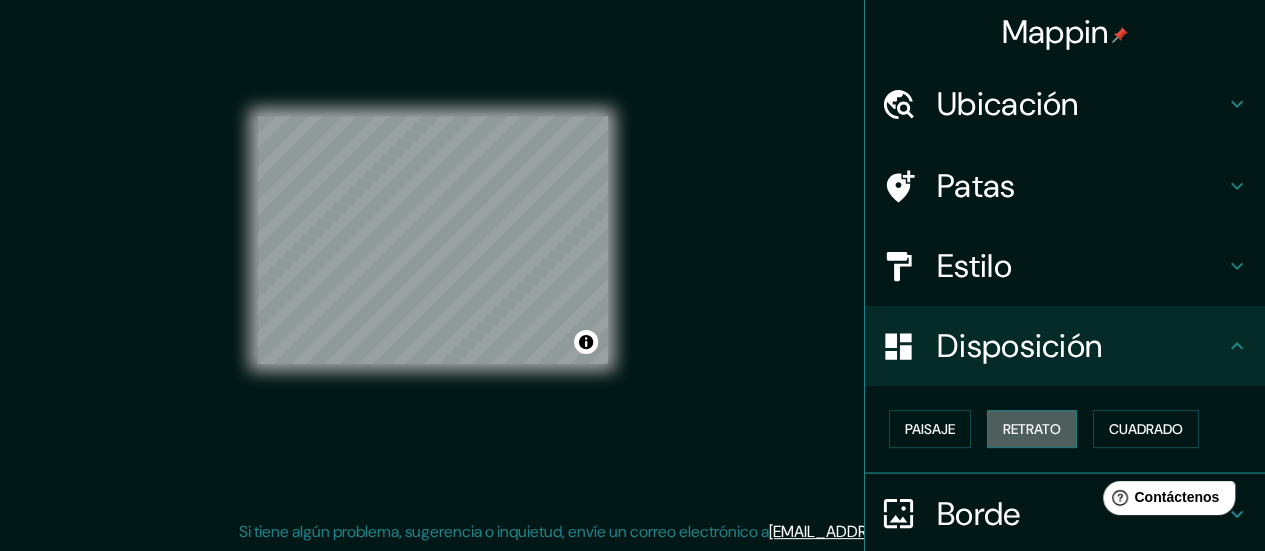 click on "Retrato" at bounding box center [1032, 429] 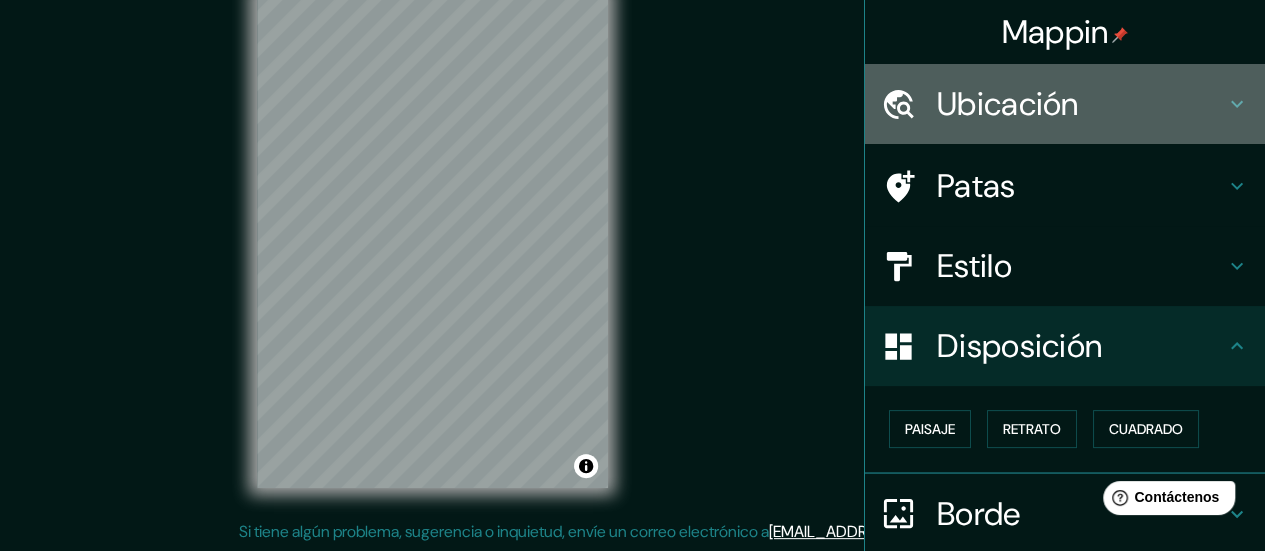 click on "Ubicación" at bounding box center (1008, 104) 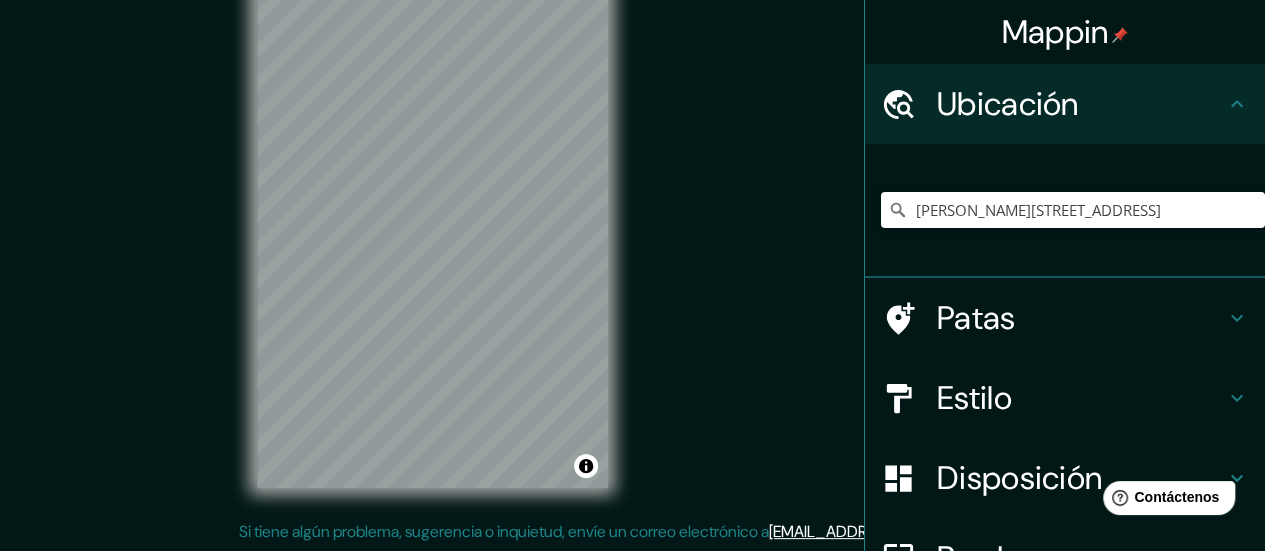 click on "Patas" at bounding box center (1081, 318) 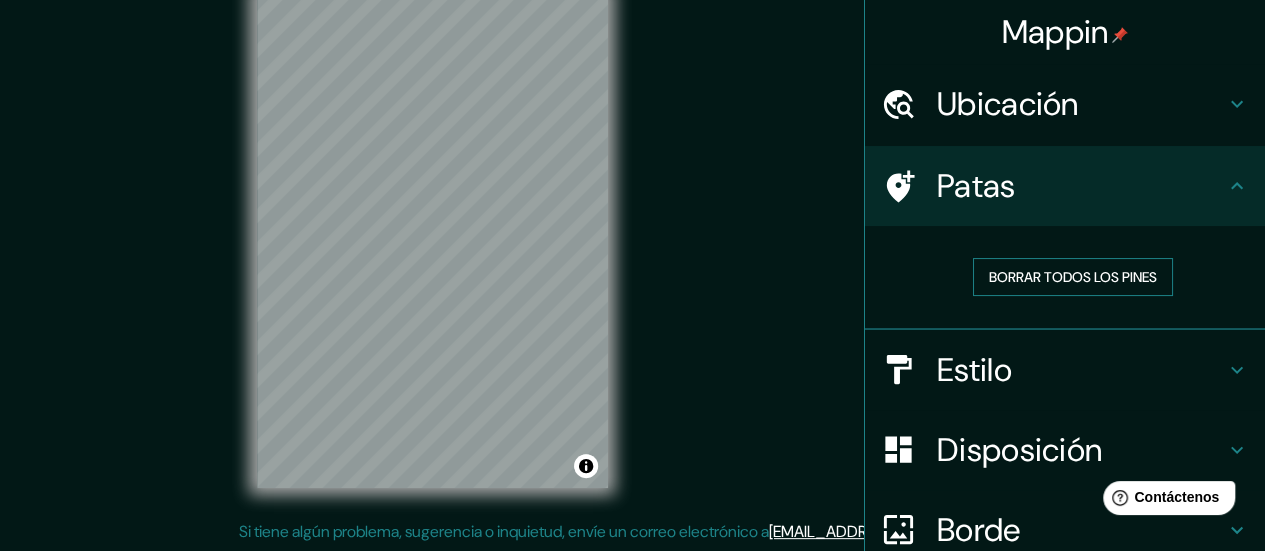 click on "Borrar todos los pines" at bounding box center [1073, 277] 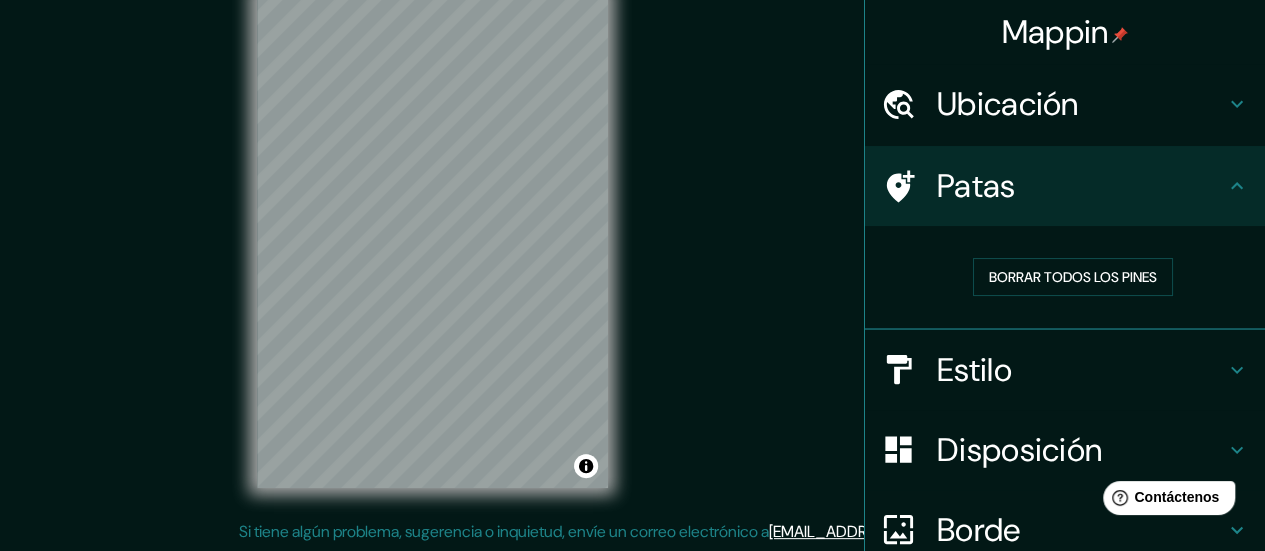 click on "Estilo" at bounding box center (974, 370) 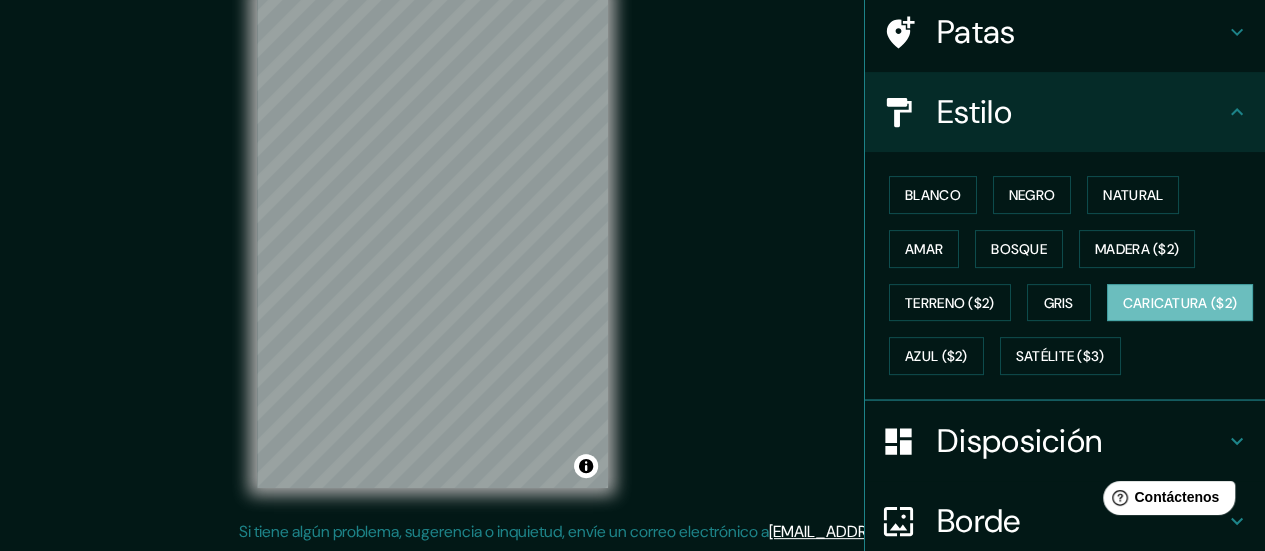 scroll, scrollTop: 200, scrollLeft: 0, axis: vertical 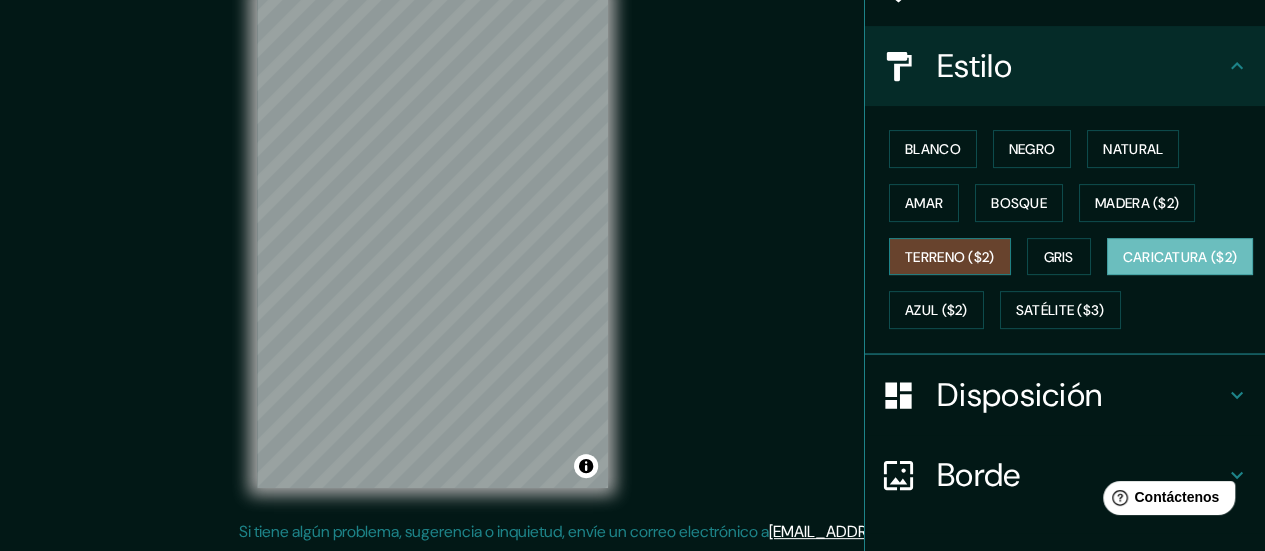 click on "Terreno ($2)" at bounding box center [950, 257] 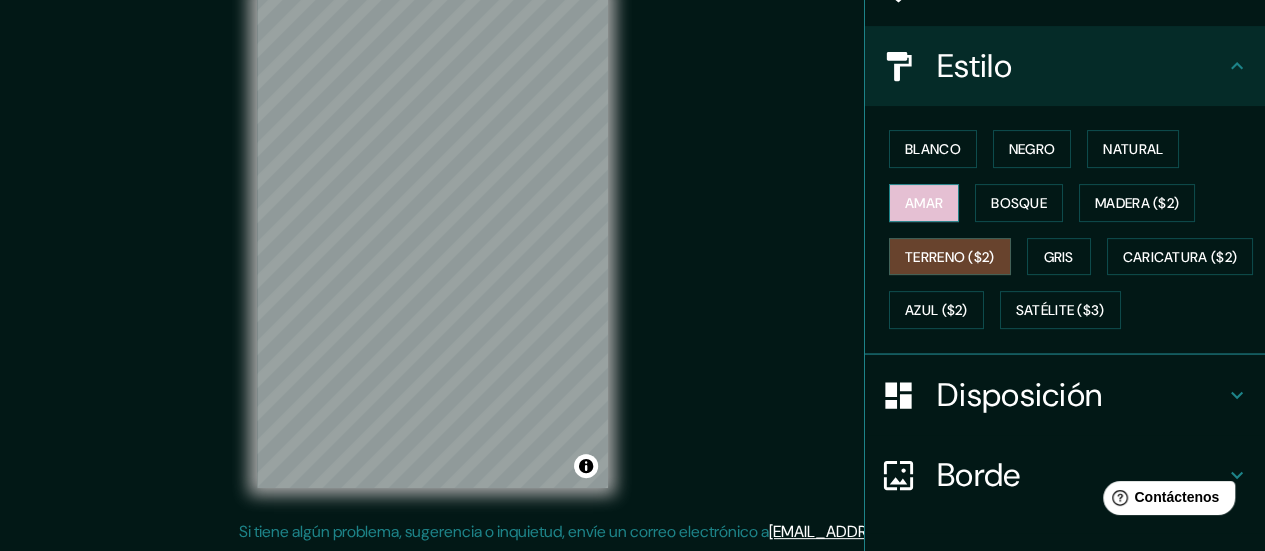 click on "Amar" at bounding box center [924, 203] 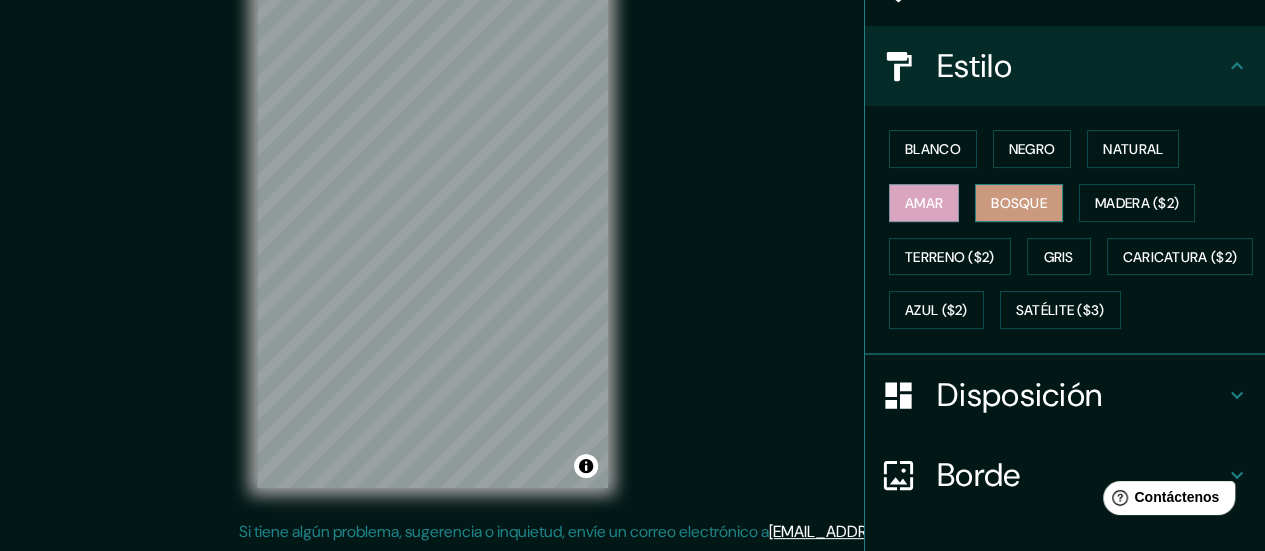 click on "Bosque" at bounding box center (1019, 203) 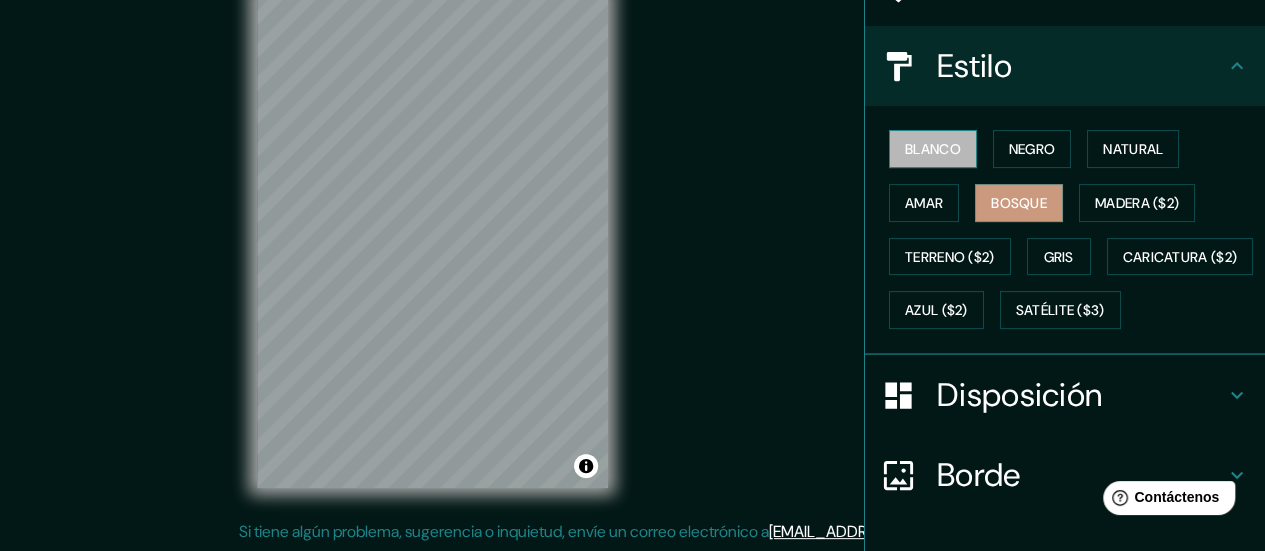 click on "Blanco" at bounding box center (933, 149) 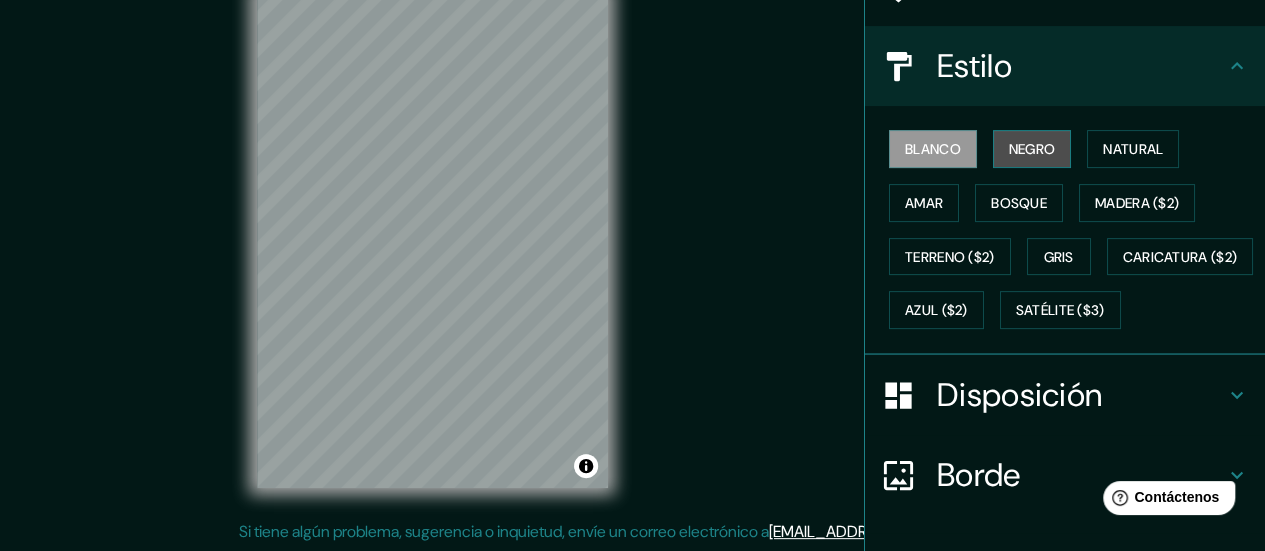 click on "Negro" at bounding box center [1032, 149] 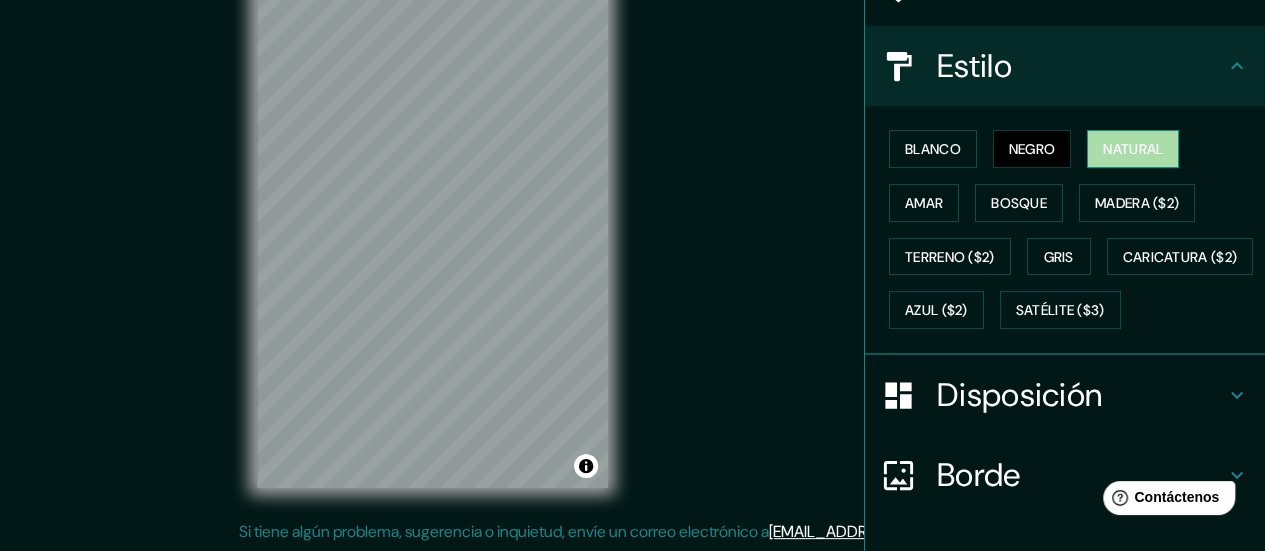 click on "Natural" at bounding box center [1133, 149] 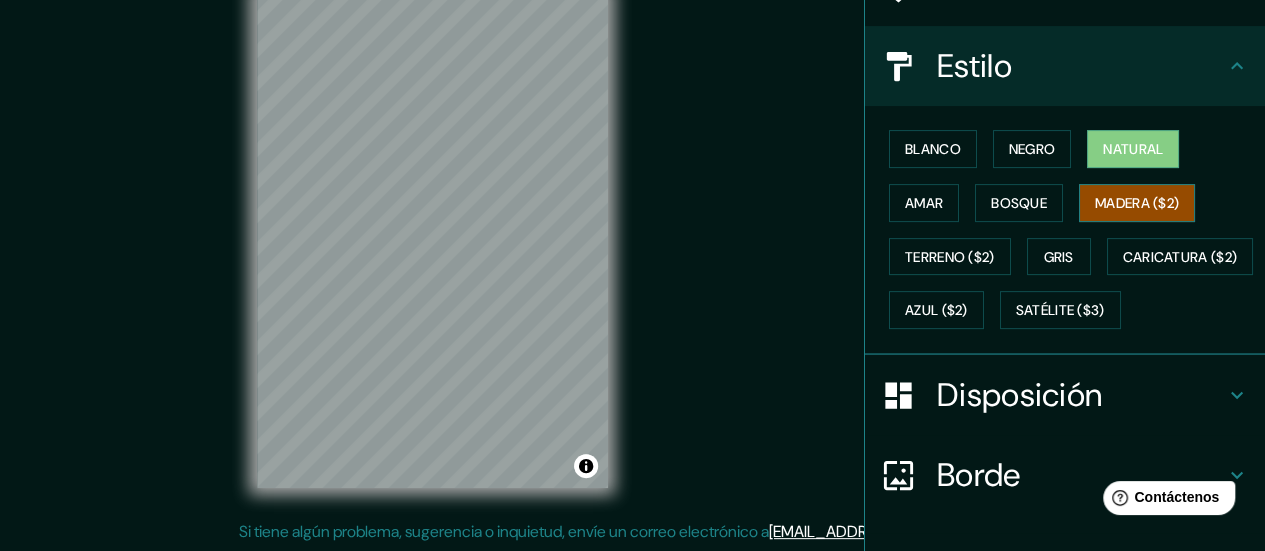 click on "Madera ($2)" at bounding box center (1137, 203) 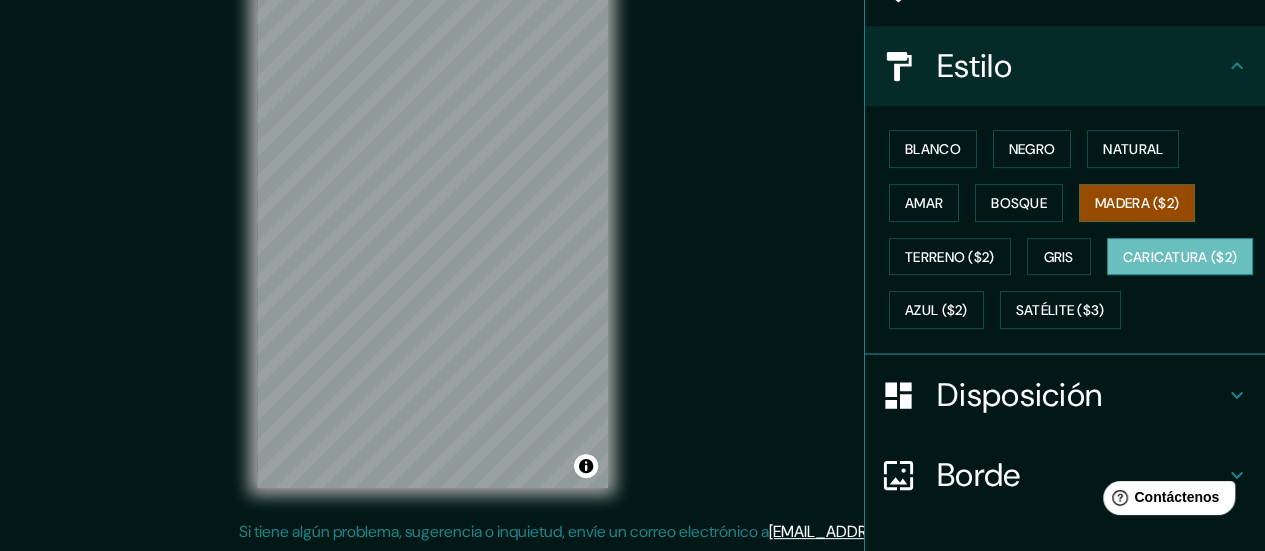 click on "Caricatura ($2)" at bounding box center [1180, 257] 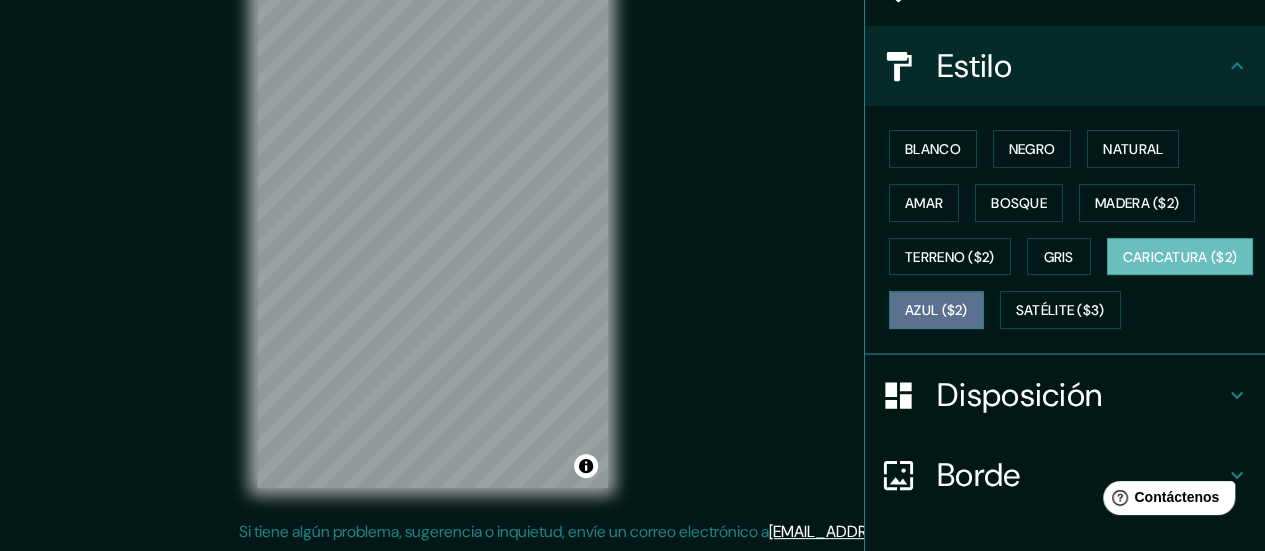 click on "Azul ($2)" at bounding box center [936, 311] 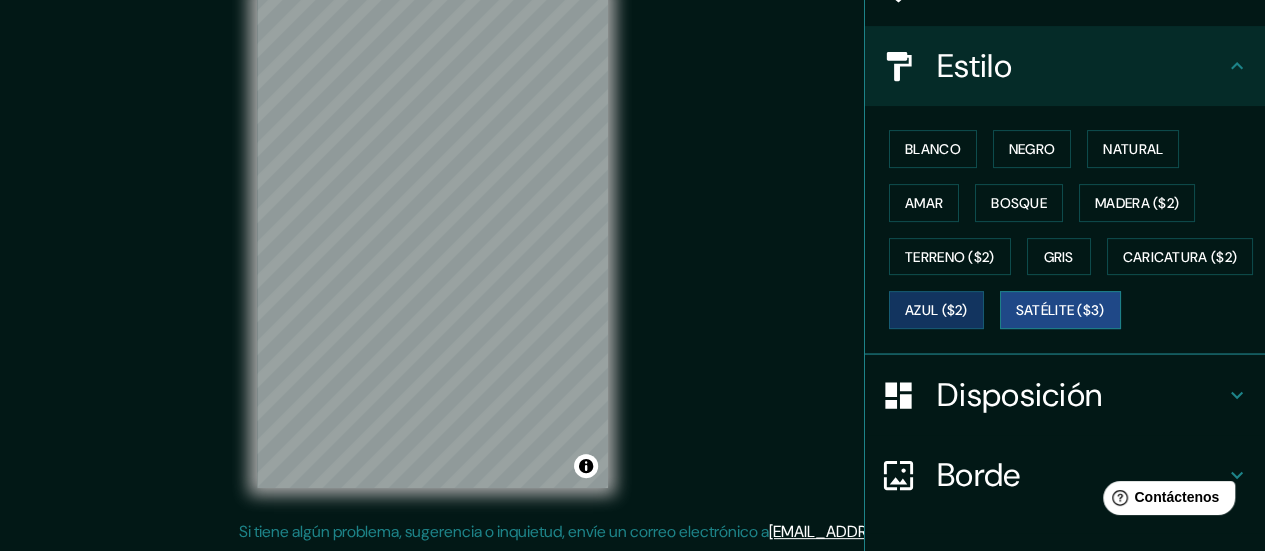 click on "Satélite ($3)" at bounding box center [1060, 310] 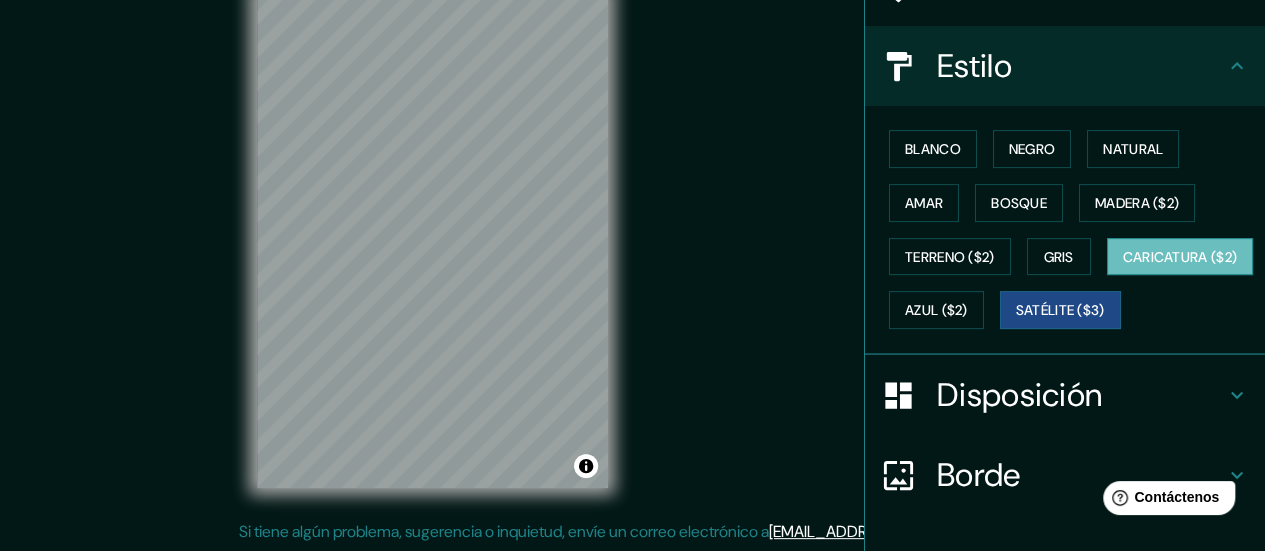 click on "Caricatura ($2)" at bounding box center (1180, 257) 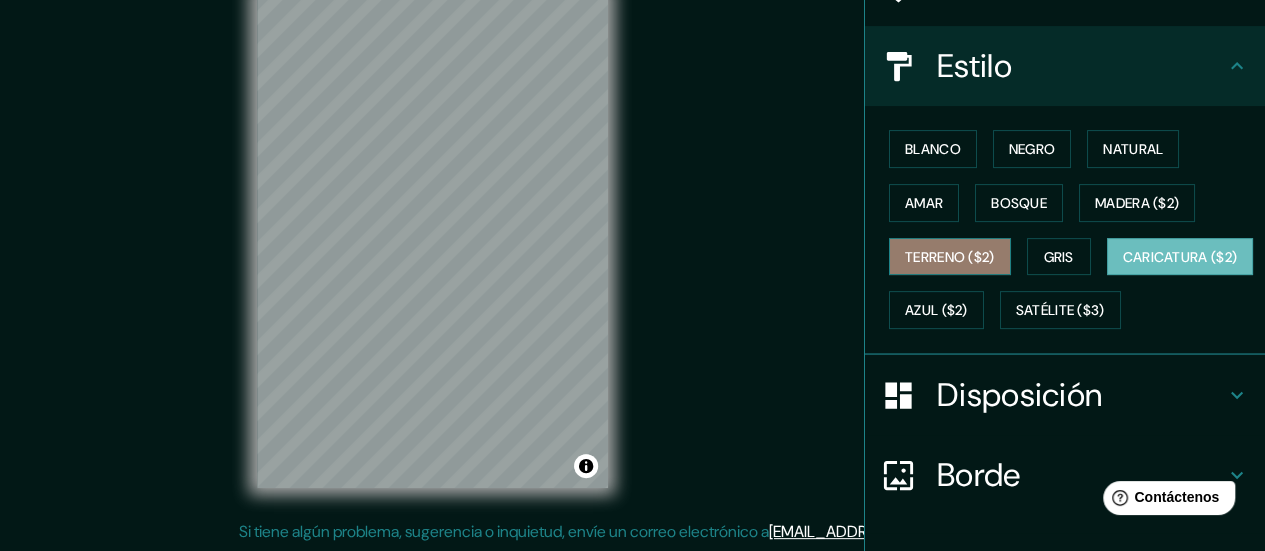 click on "Terreno ($2)" at bounding box center (950, 257) 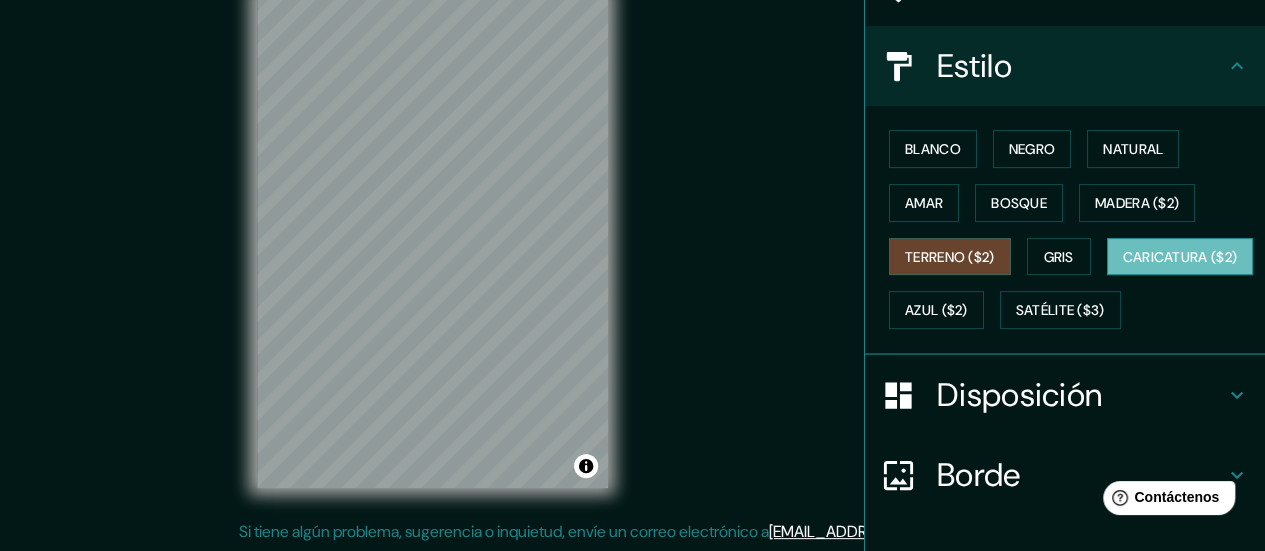 click on "Caricatura ($2)" at bounding box center [1180, 257] 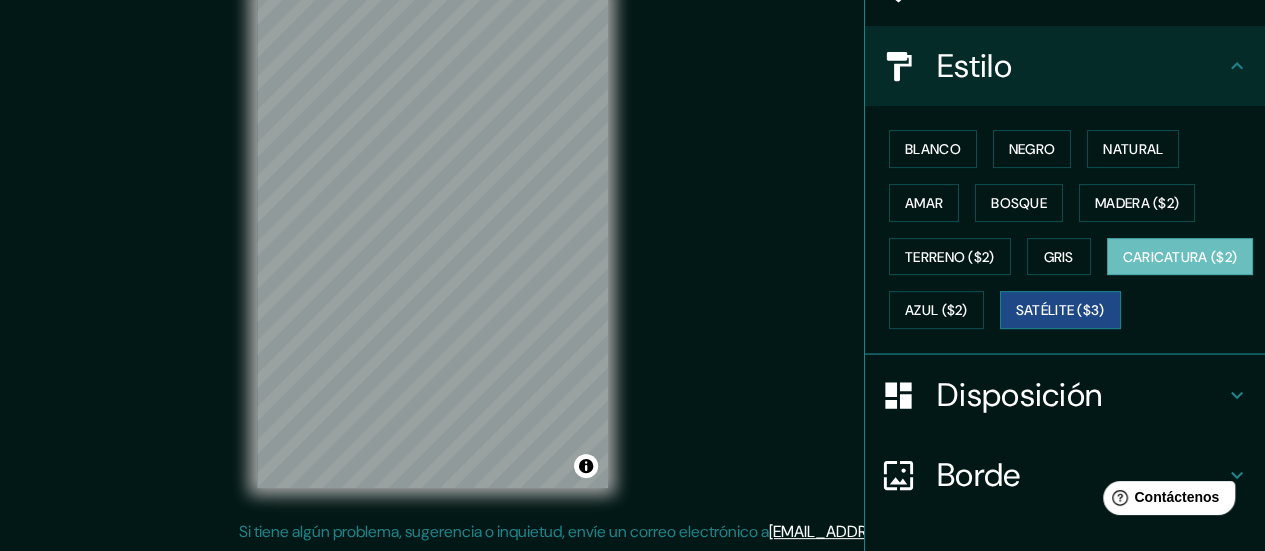 click on "Satélite ($3)" at bounding box center [1060, 311] 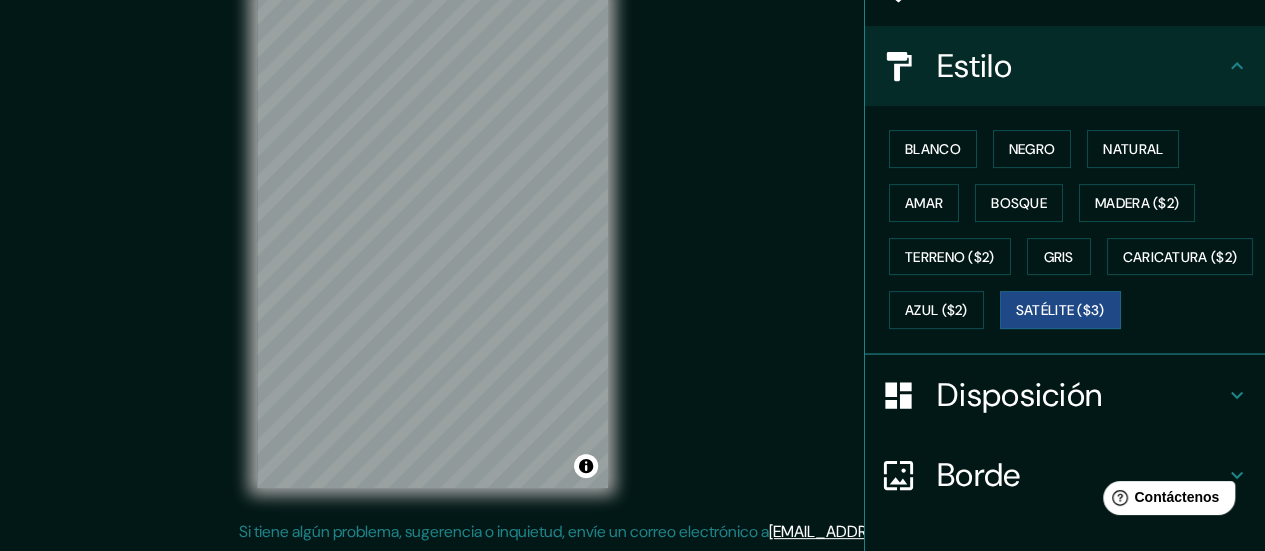 click on "Blanco Negro Natural Amar Bosque Madera ($2) Terreno ($2) Gris Caricatura ($2) Azul ($2) Satélite ($3)" at bounding box center (1073, 229) 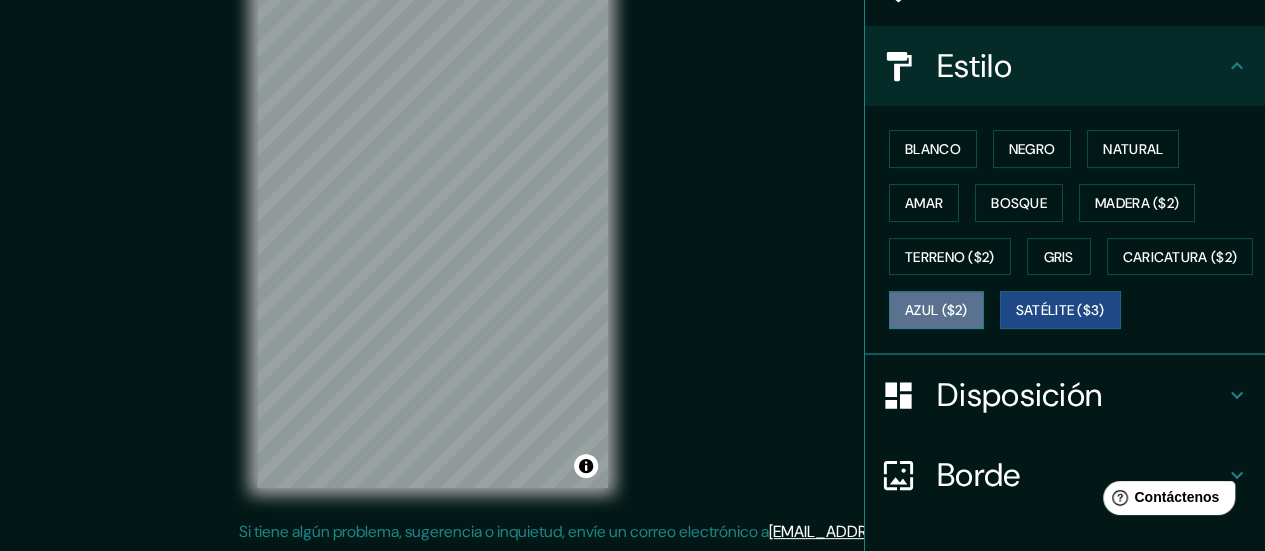 click on "Azul ($2)" at bounding box center (936, 310) 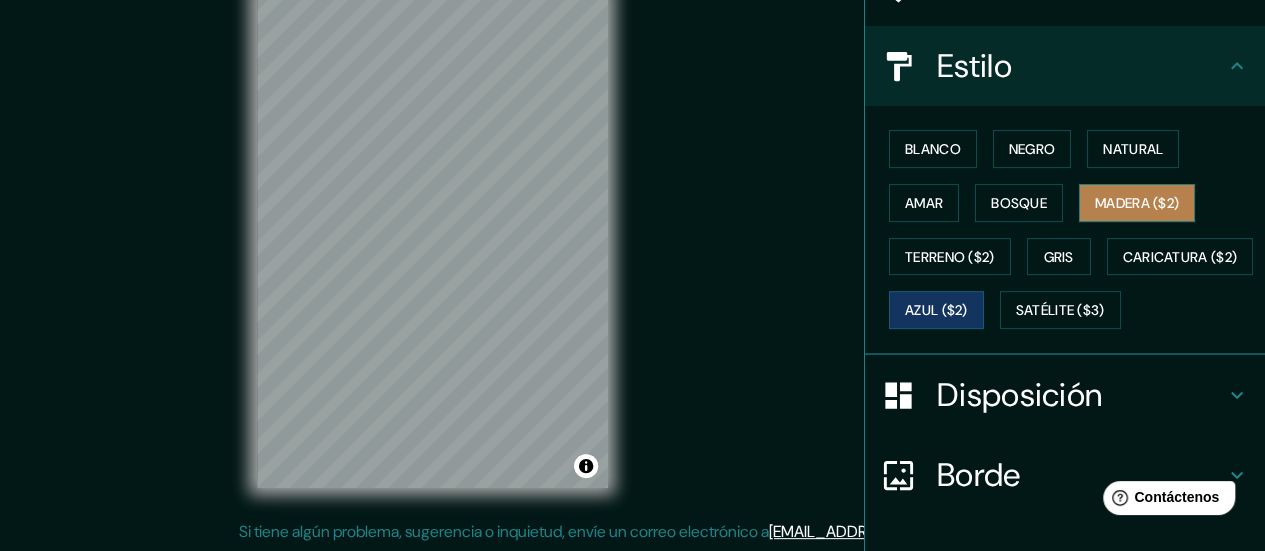 click on "Madera ($2)" at bounding box center [1137, 203] 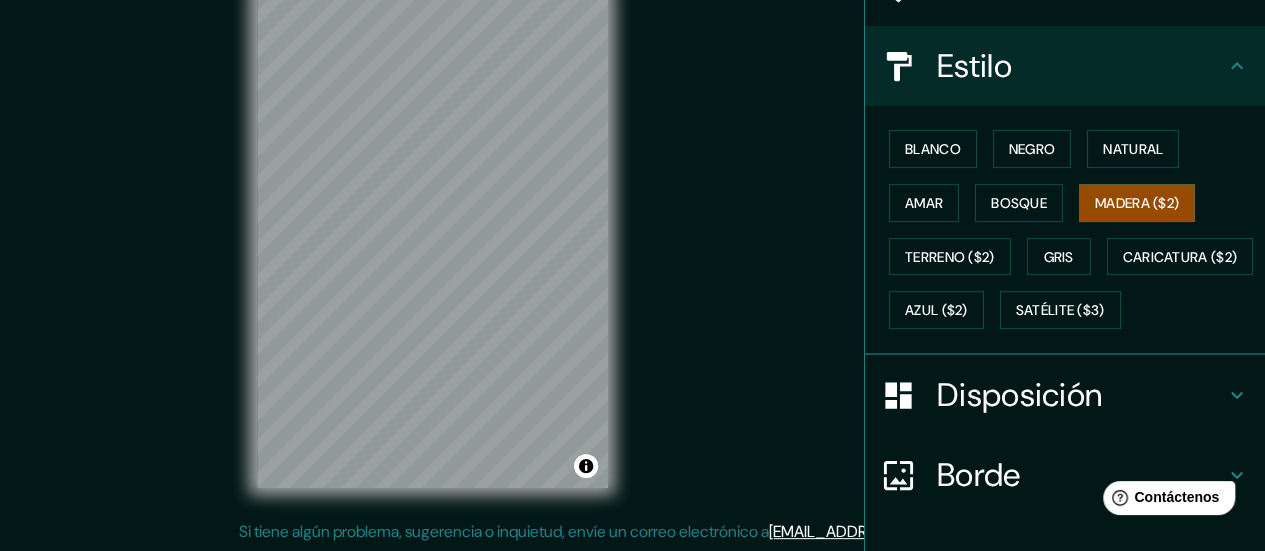 click on "Blanco Negro Natural Amar Bosque Madera ($2) Terreno ($2) Gris Caricatura ($2) Azul ($2) Satélite ($3)" at bounding box center [1073, 229] 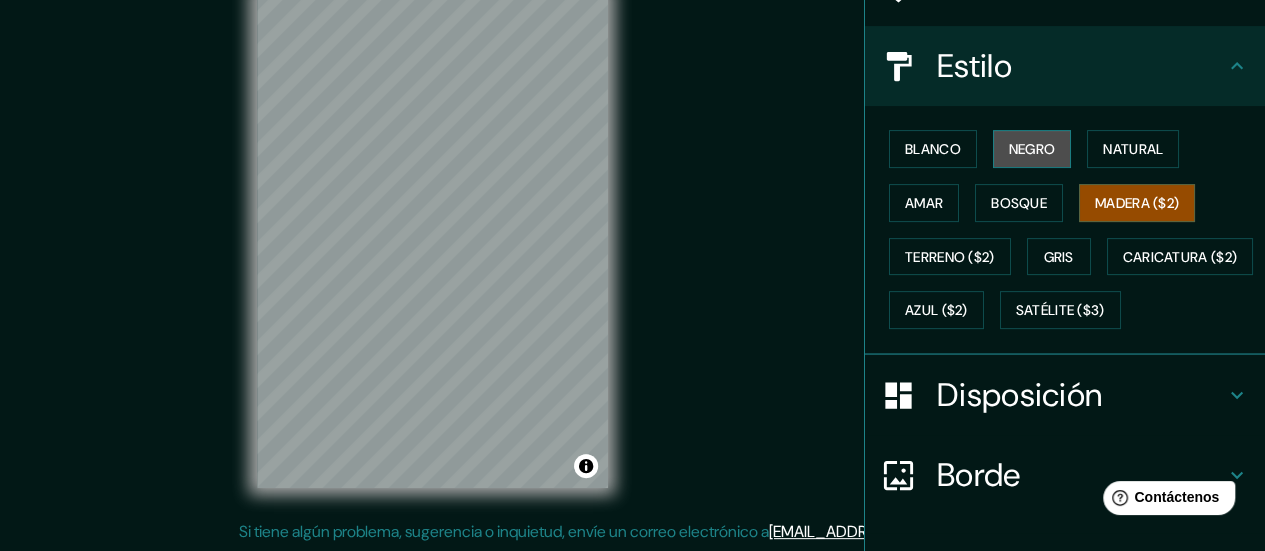 click on "Negro" at bounding box center (1032, 149) 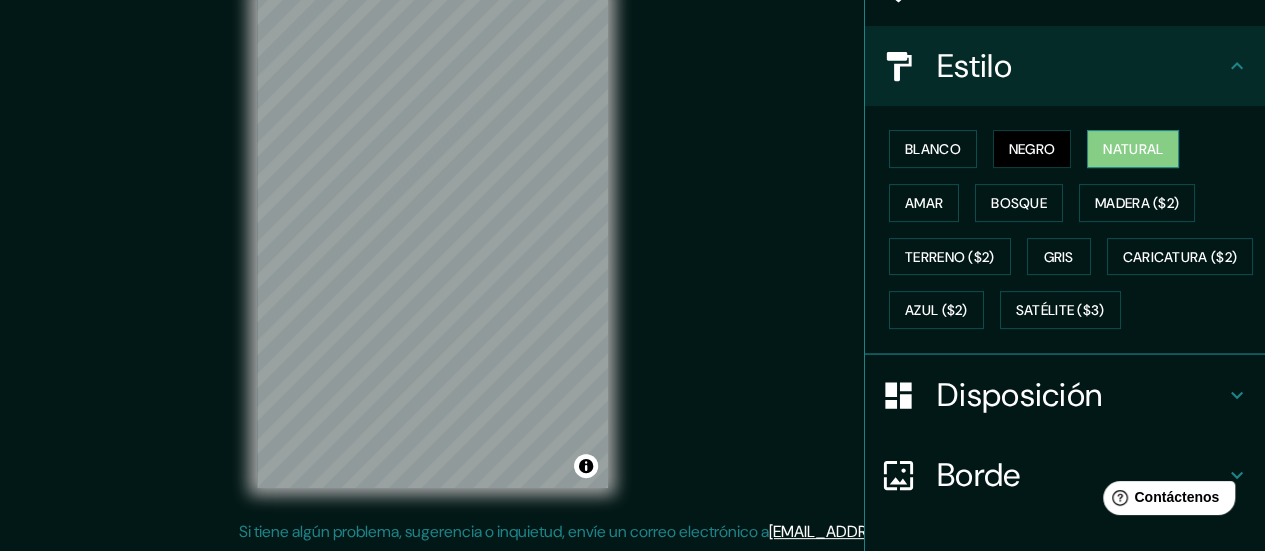 click on "Natural" at bounding box center [1133, 149] 